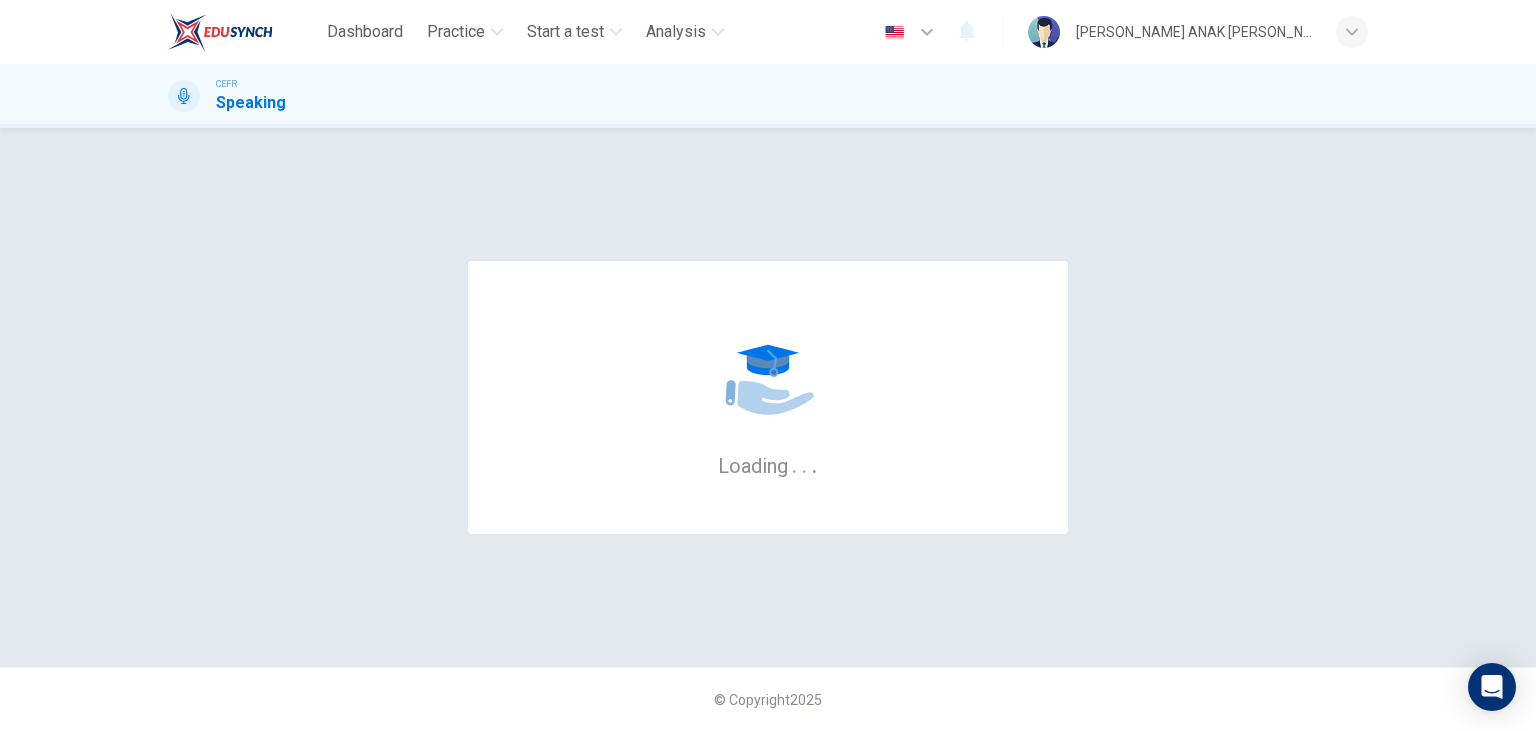 scroll, scrollTop: 0, scrollLeft: 0, axis: both 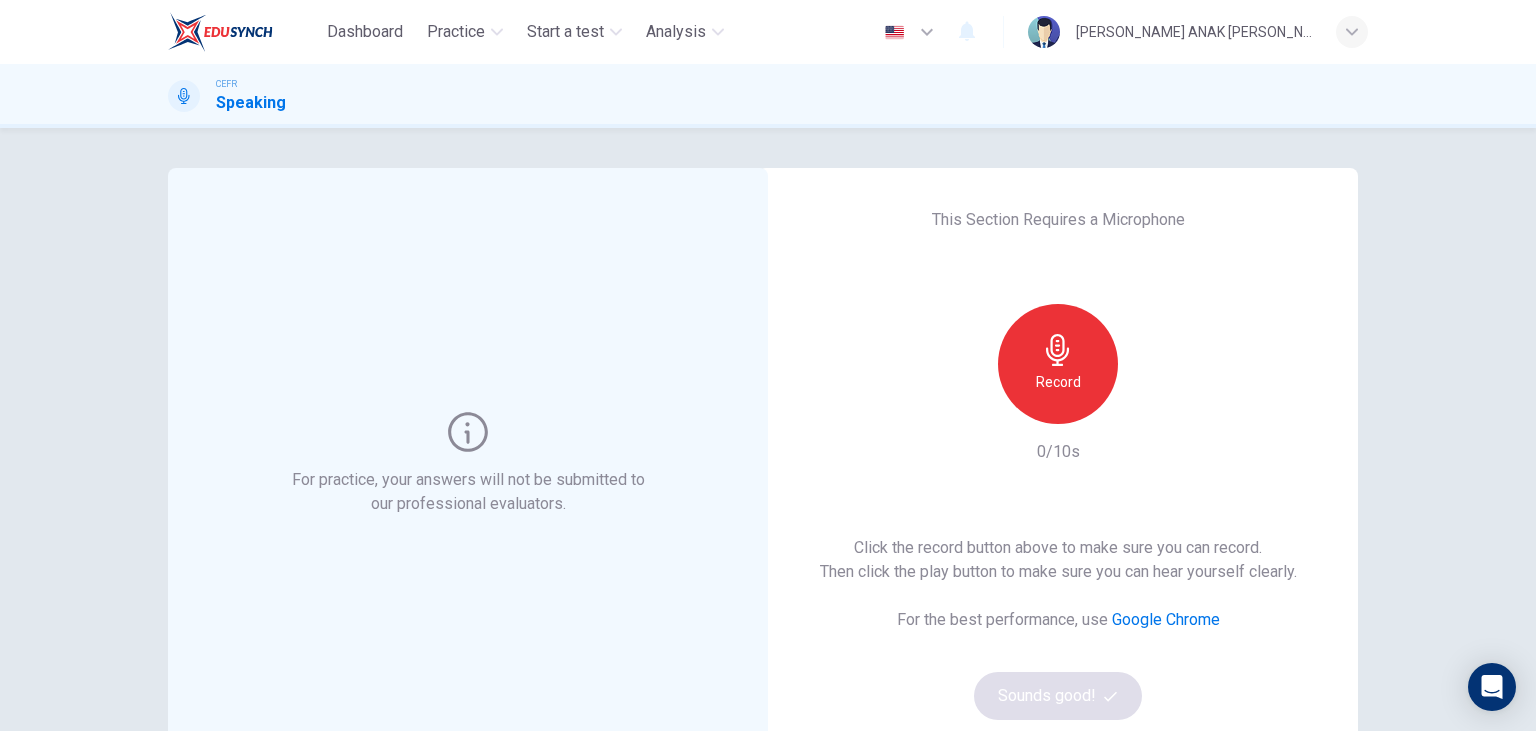 click on "Record" at bounding box center (1058, 382) 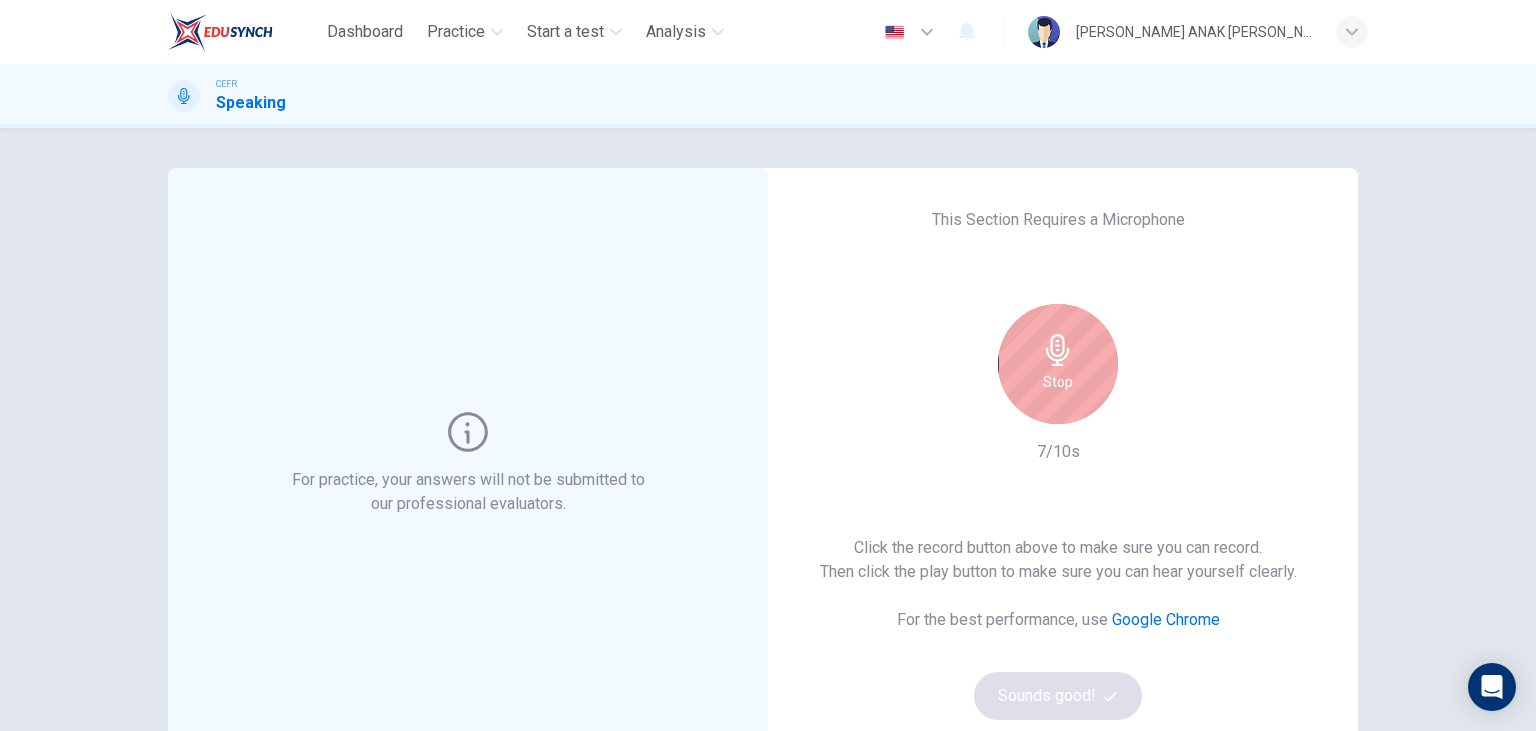 click on "Stop" at bounding box center [1058, 382] 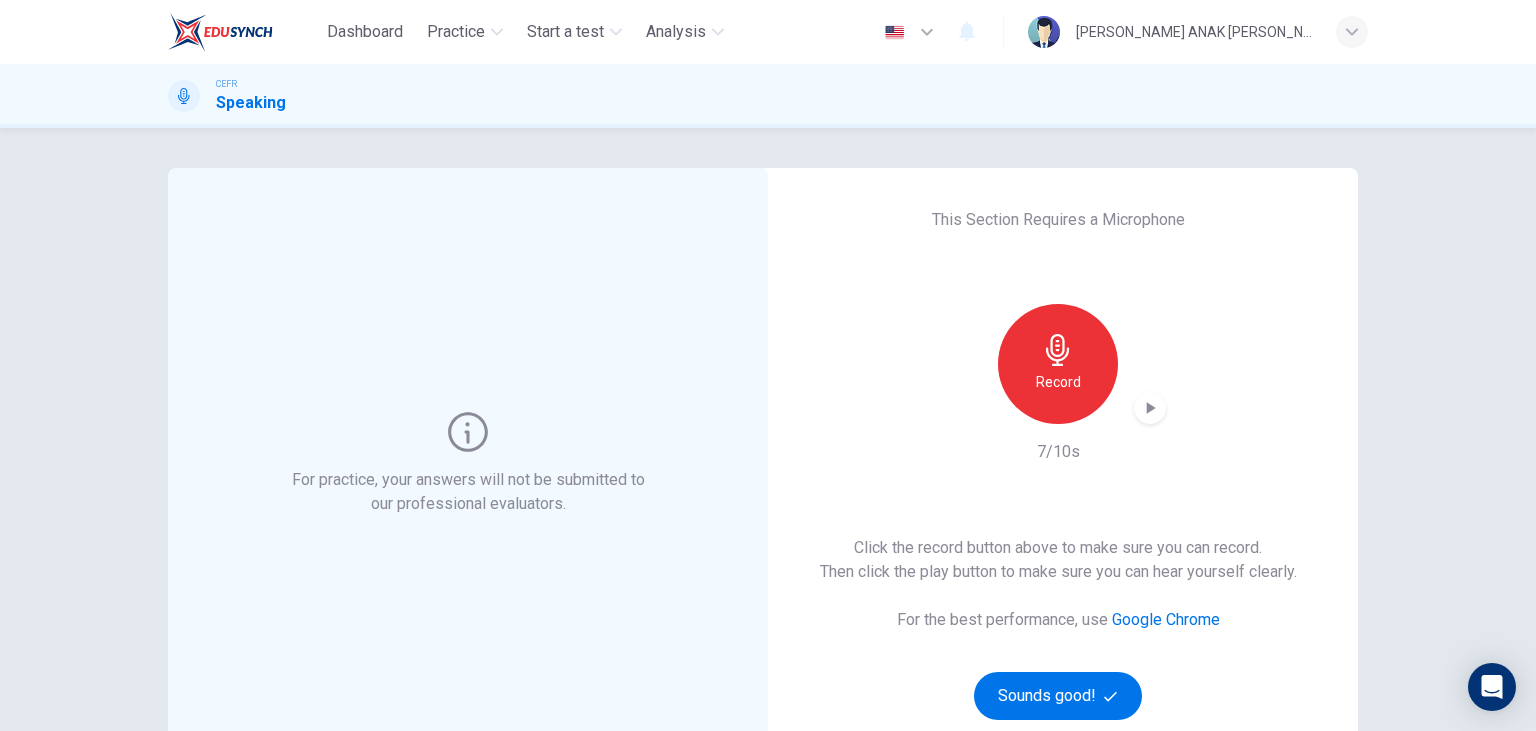 click 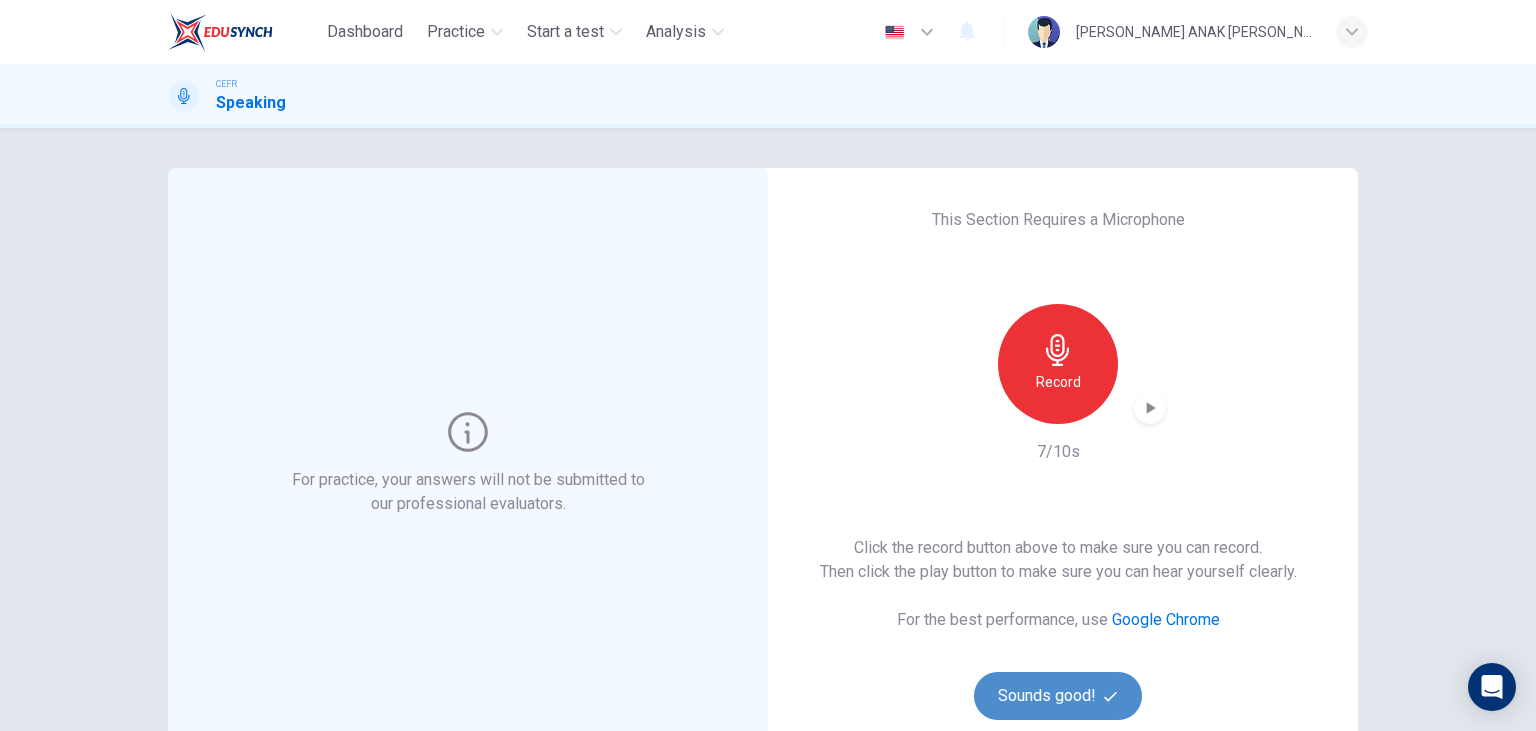 click on "Sounds good!" at bounding box center (1058, 696) 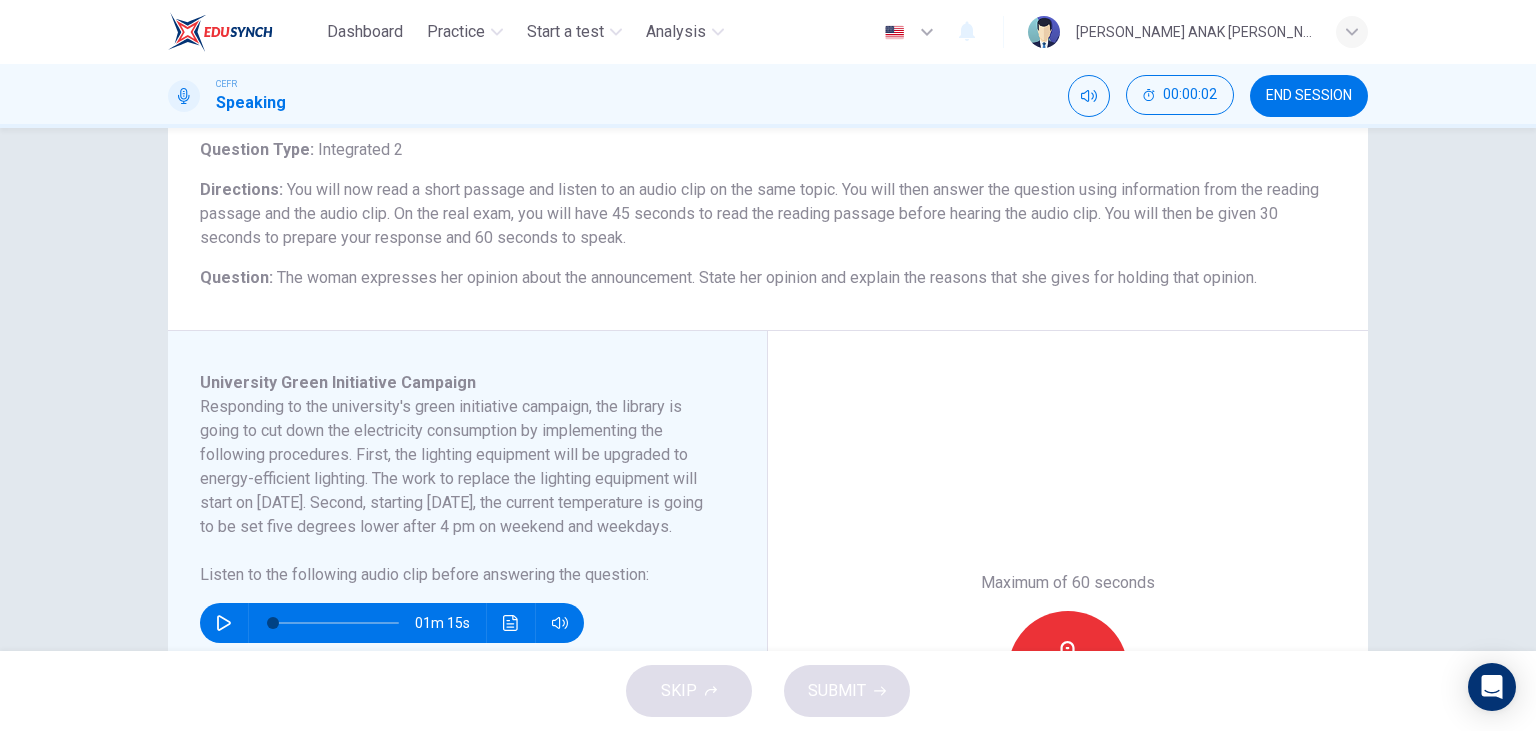 scroll, scrollTop: 230, scrollLeft: 0, axis: vertical 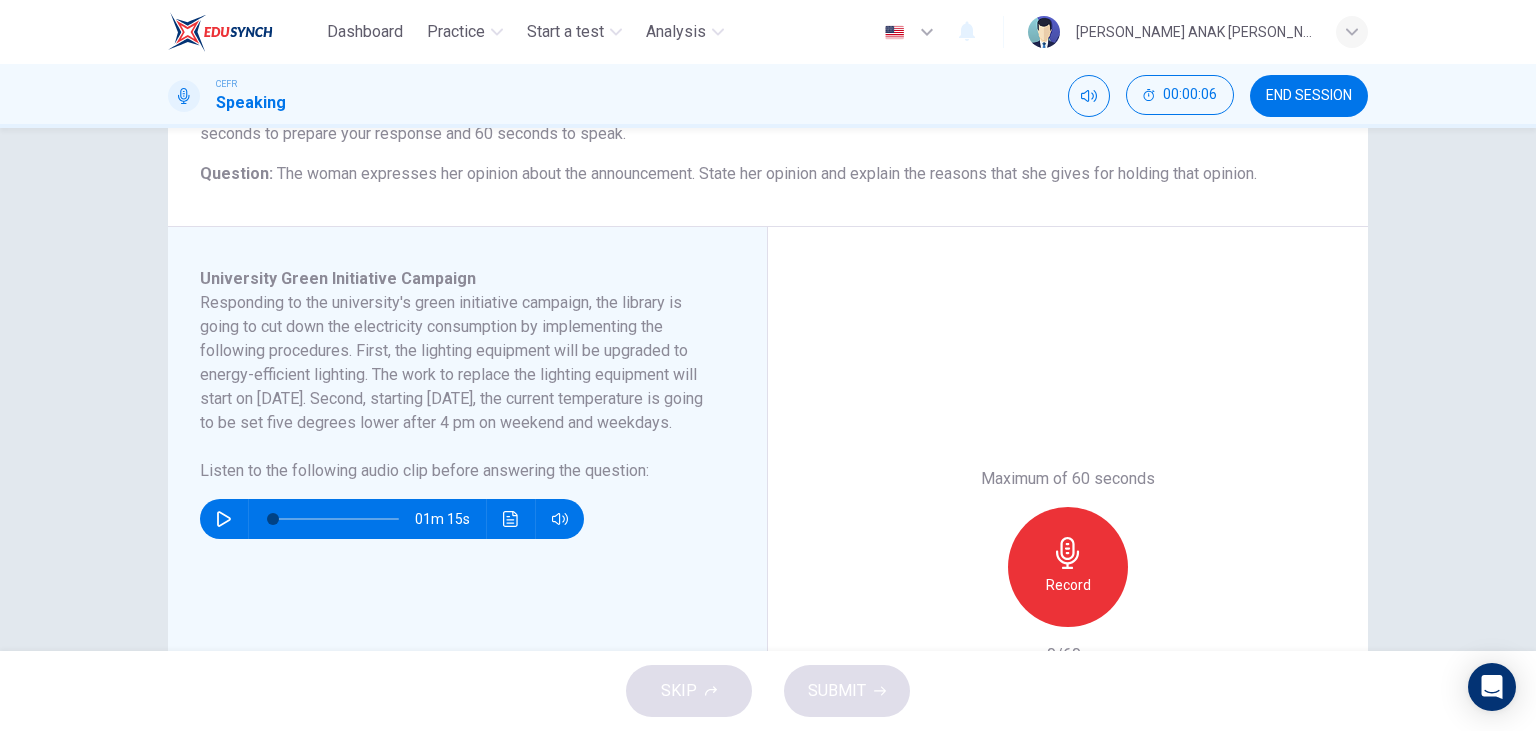 click 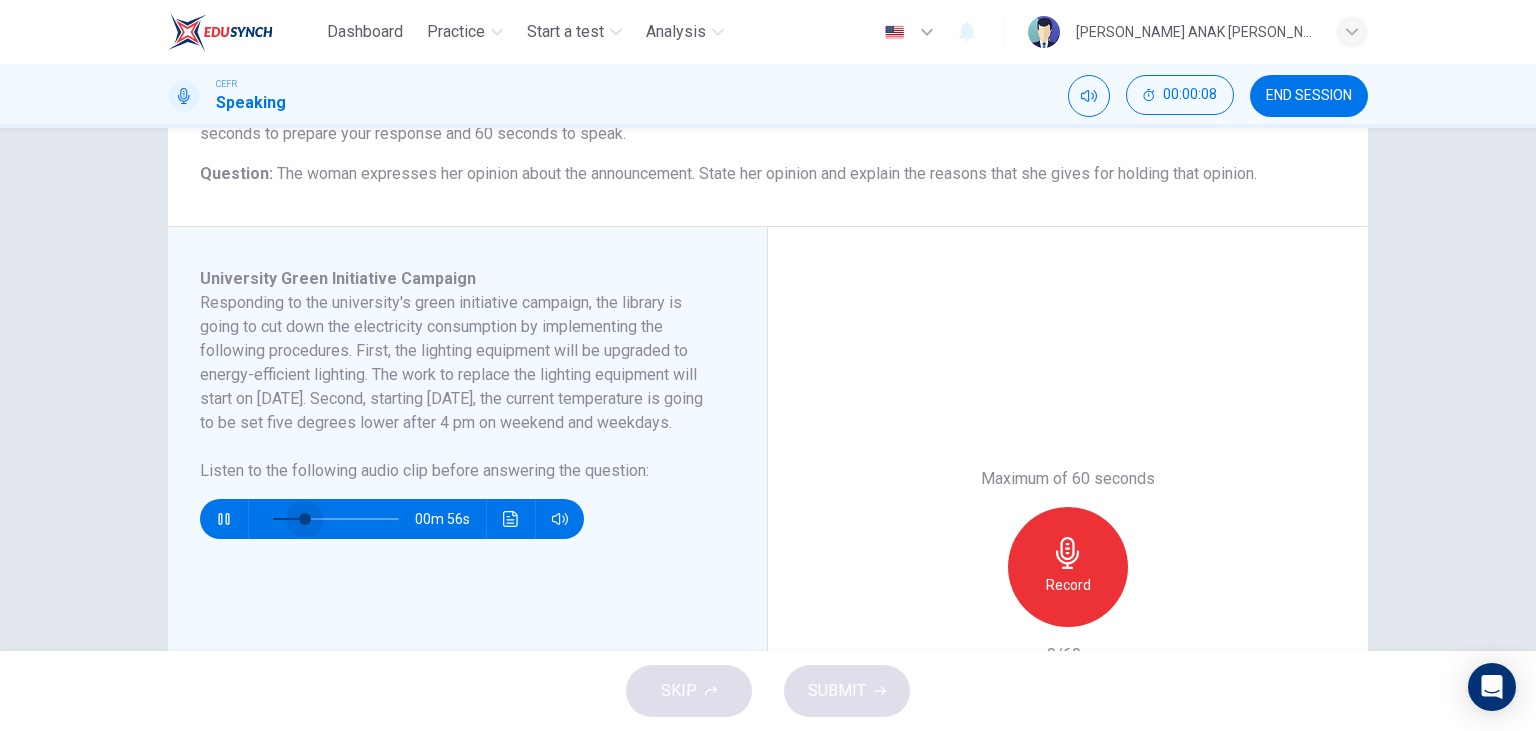 drag, startPoint x: 304, startPoint y: 544, endPoint x: 354, endPoint y: 549, distance: 50.24938 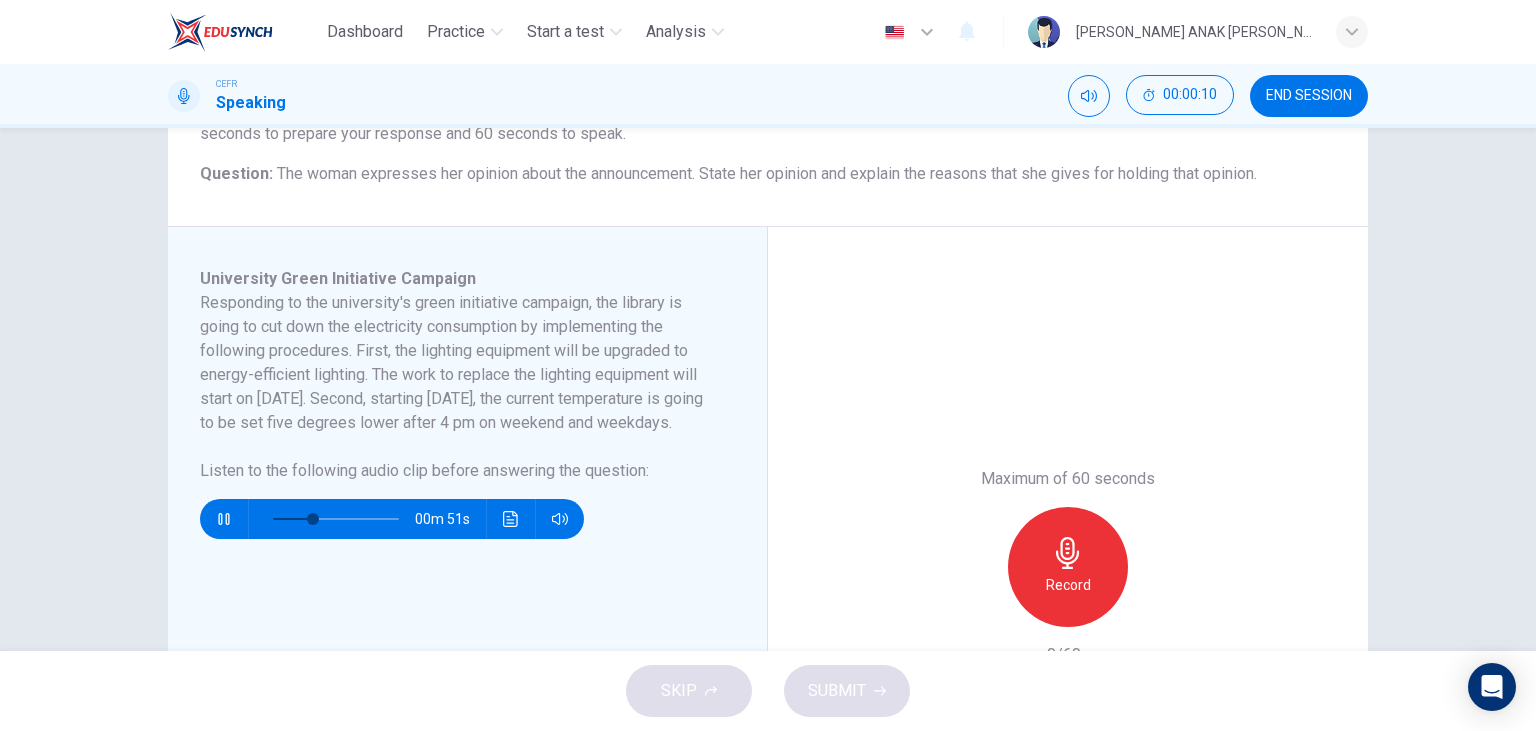 click at bounding box center [336, 519] 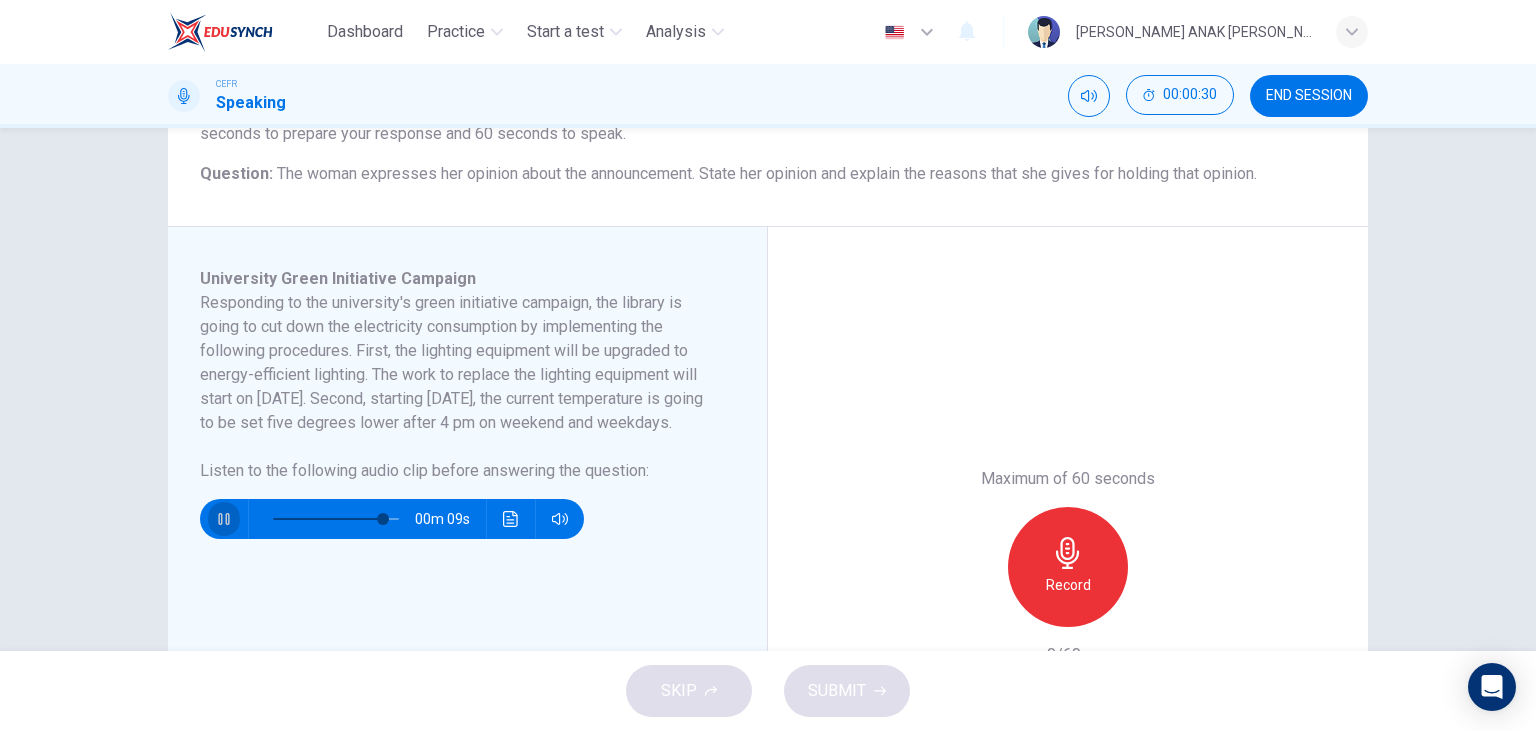 click 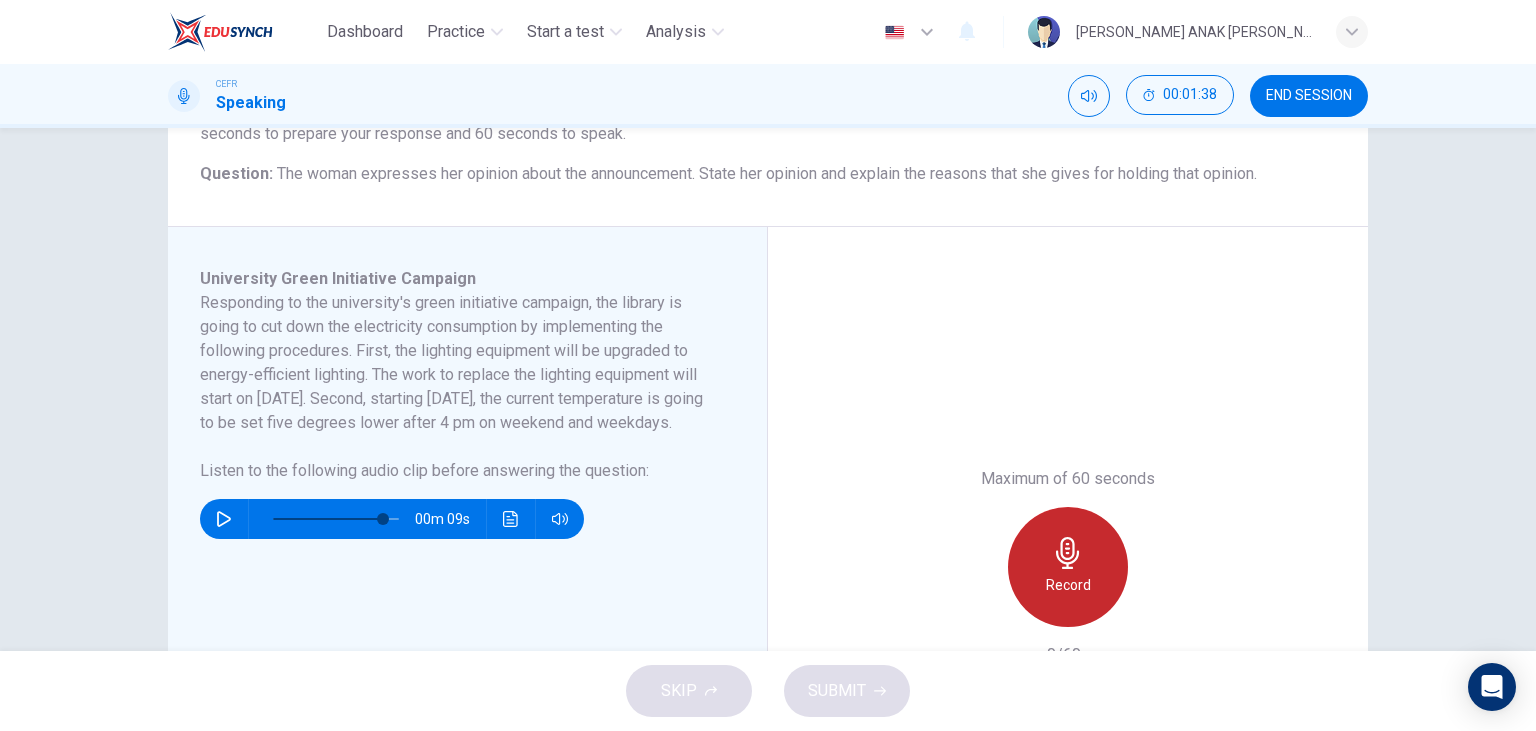 click 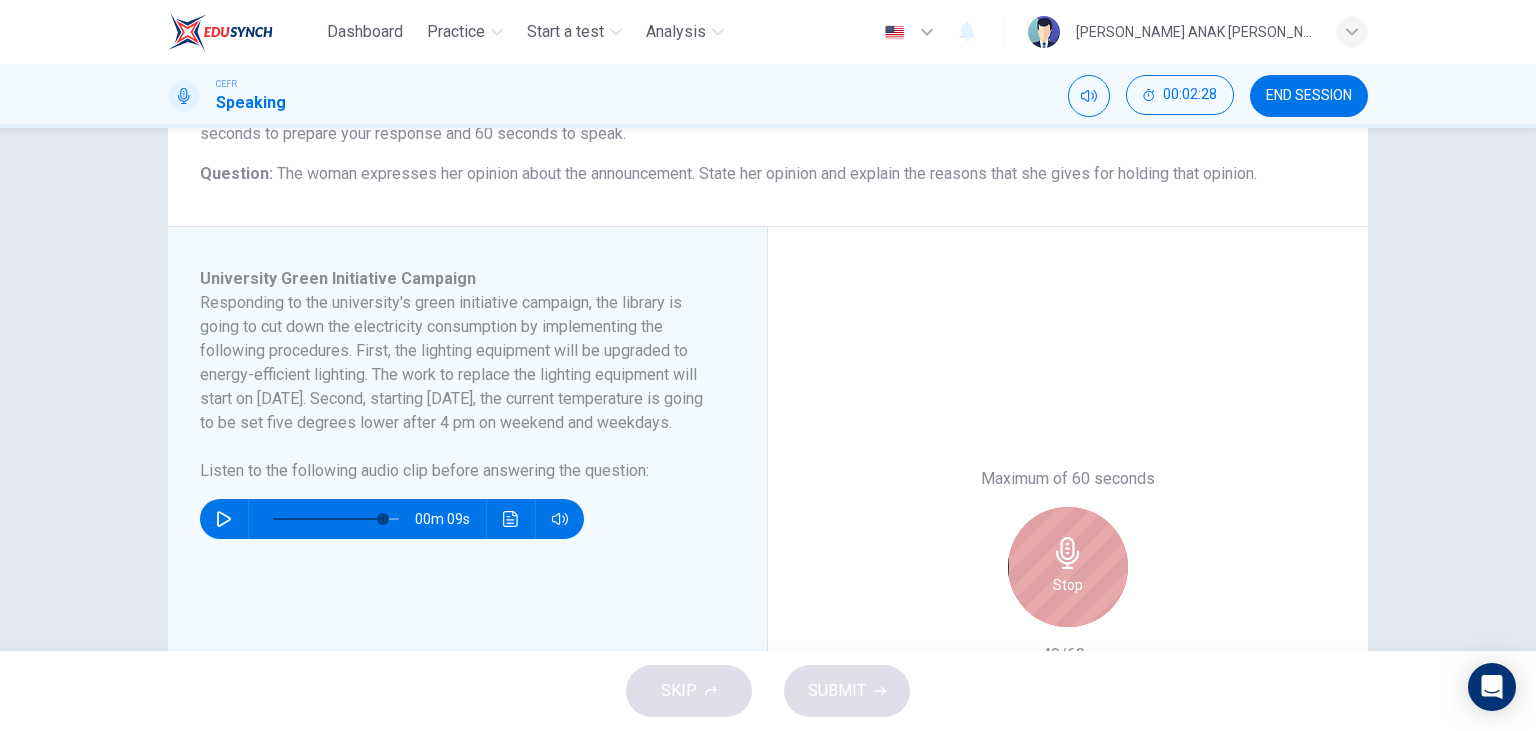 click 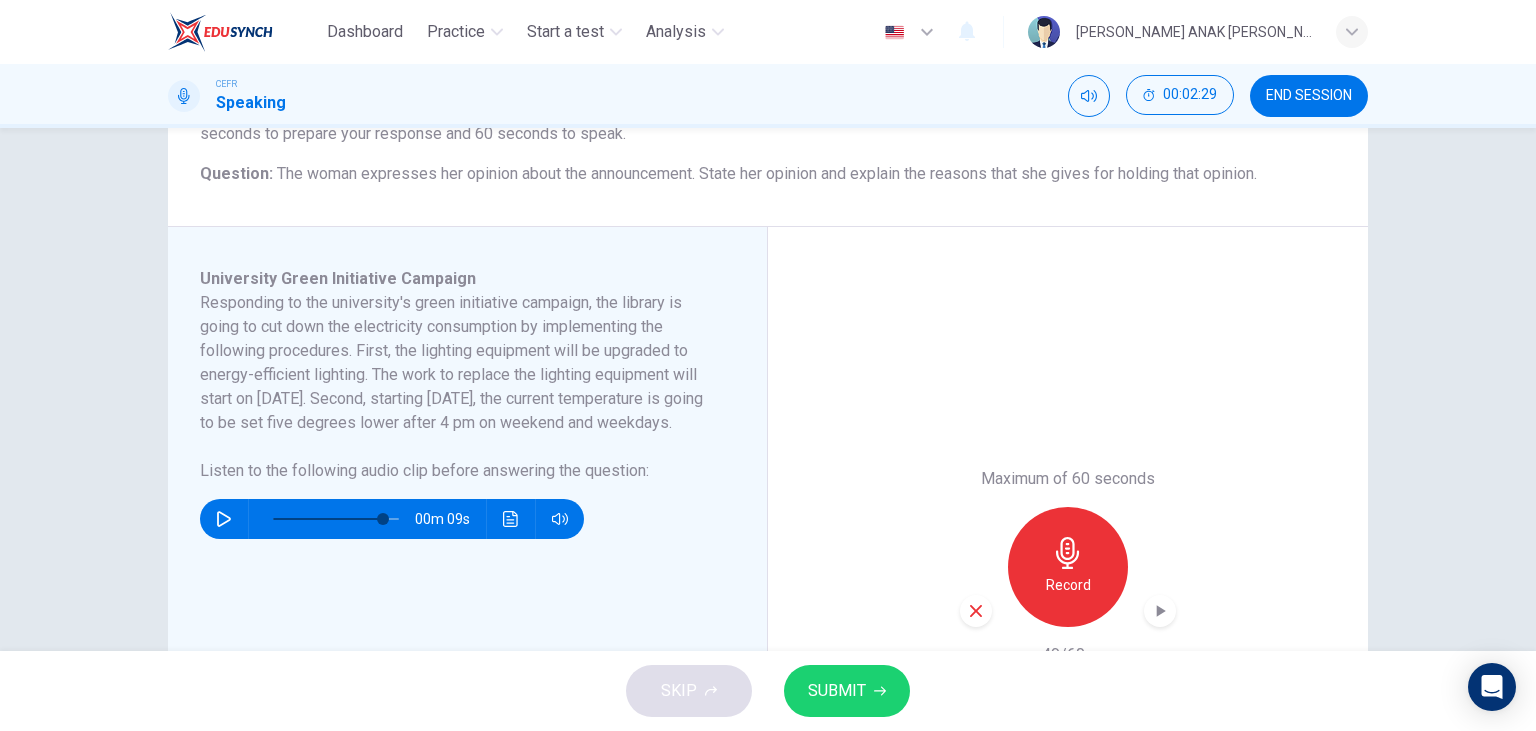 click on "SUBMIT" at bounding box center (847, 691) 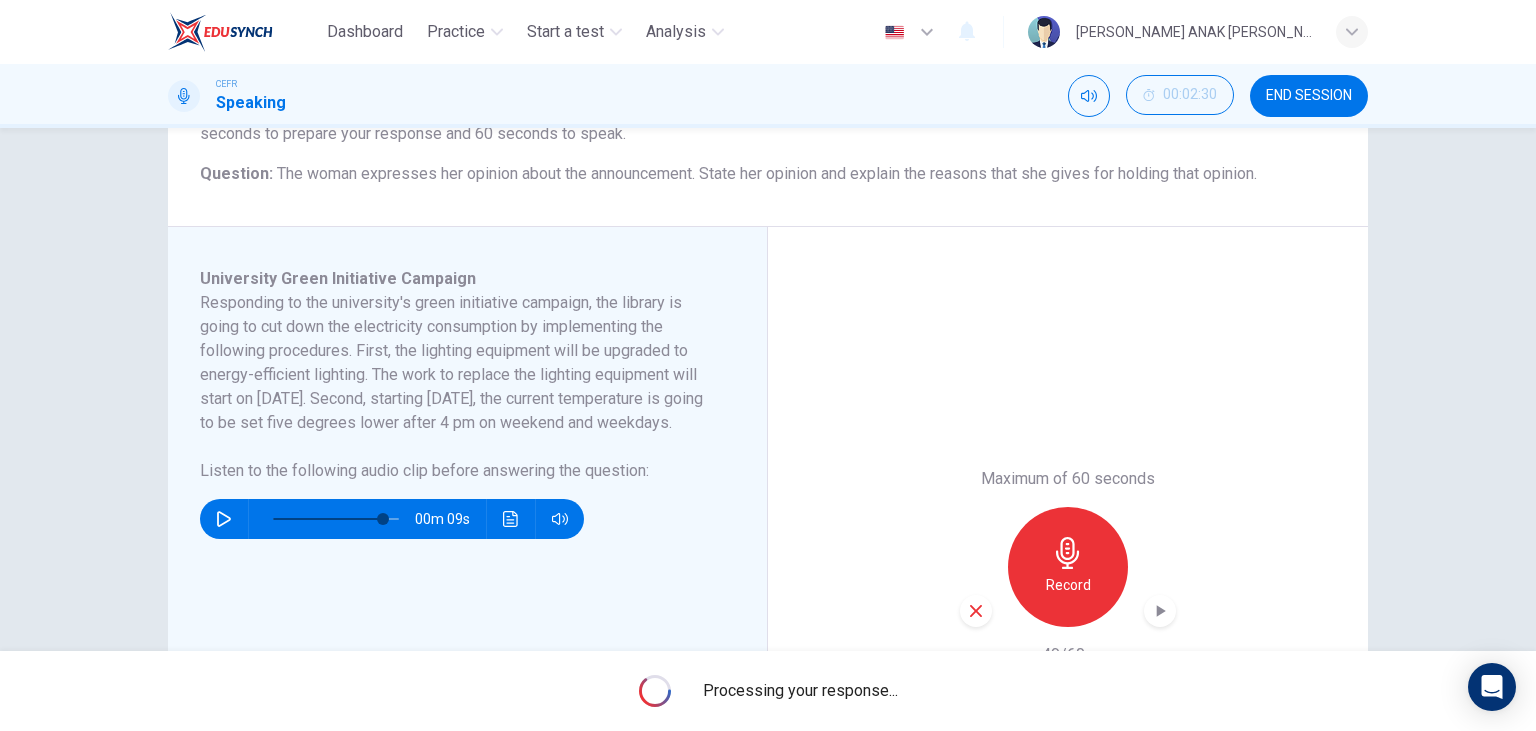 type on "0" 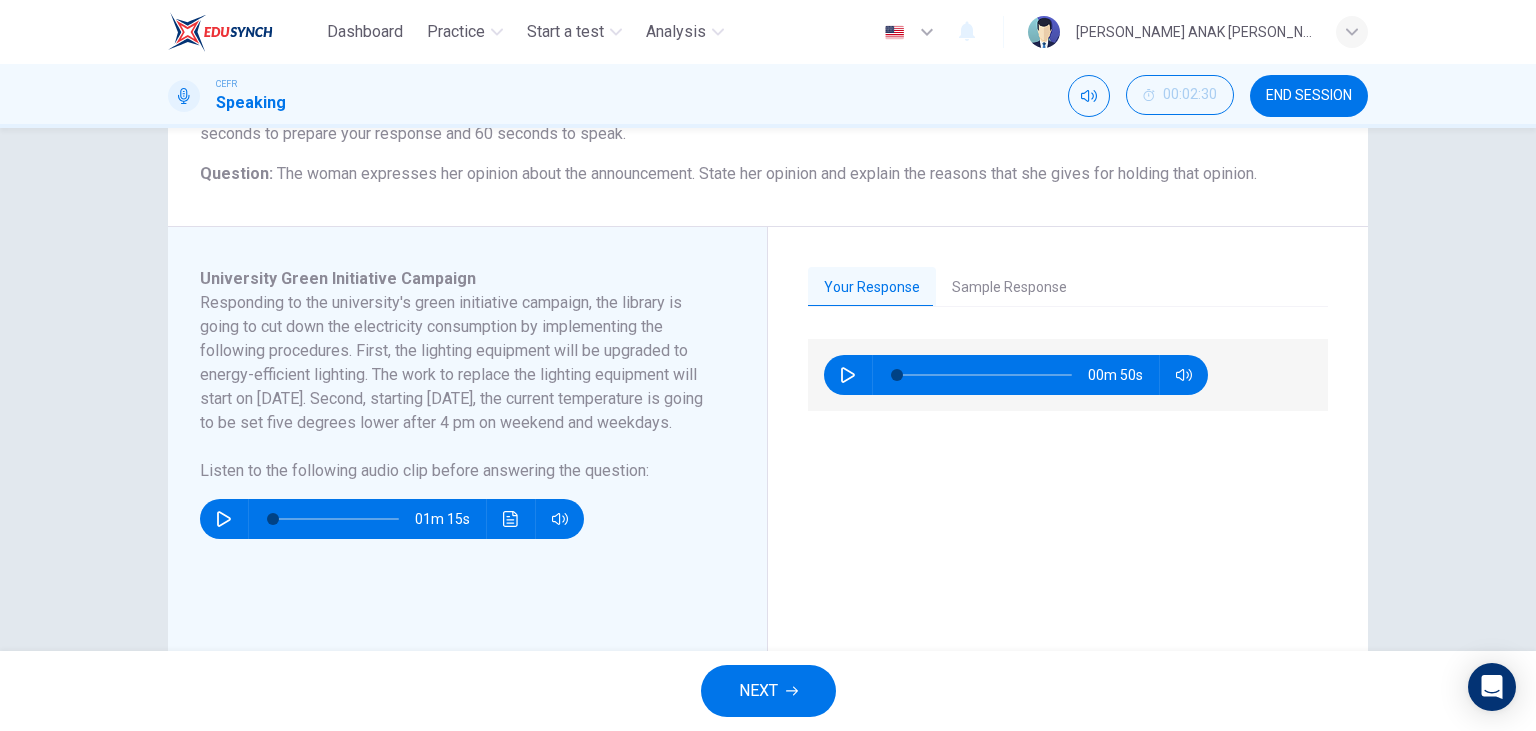 click 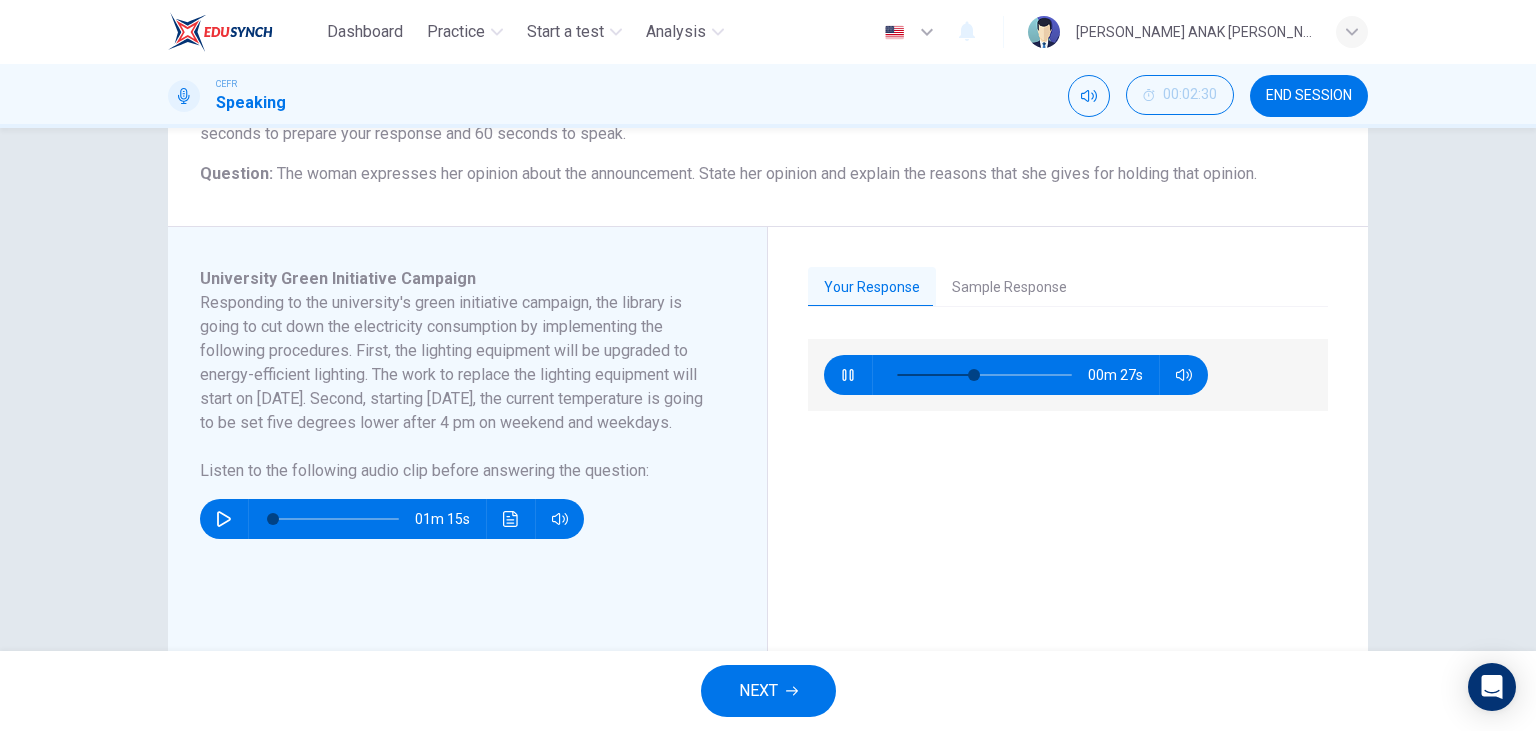 click 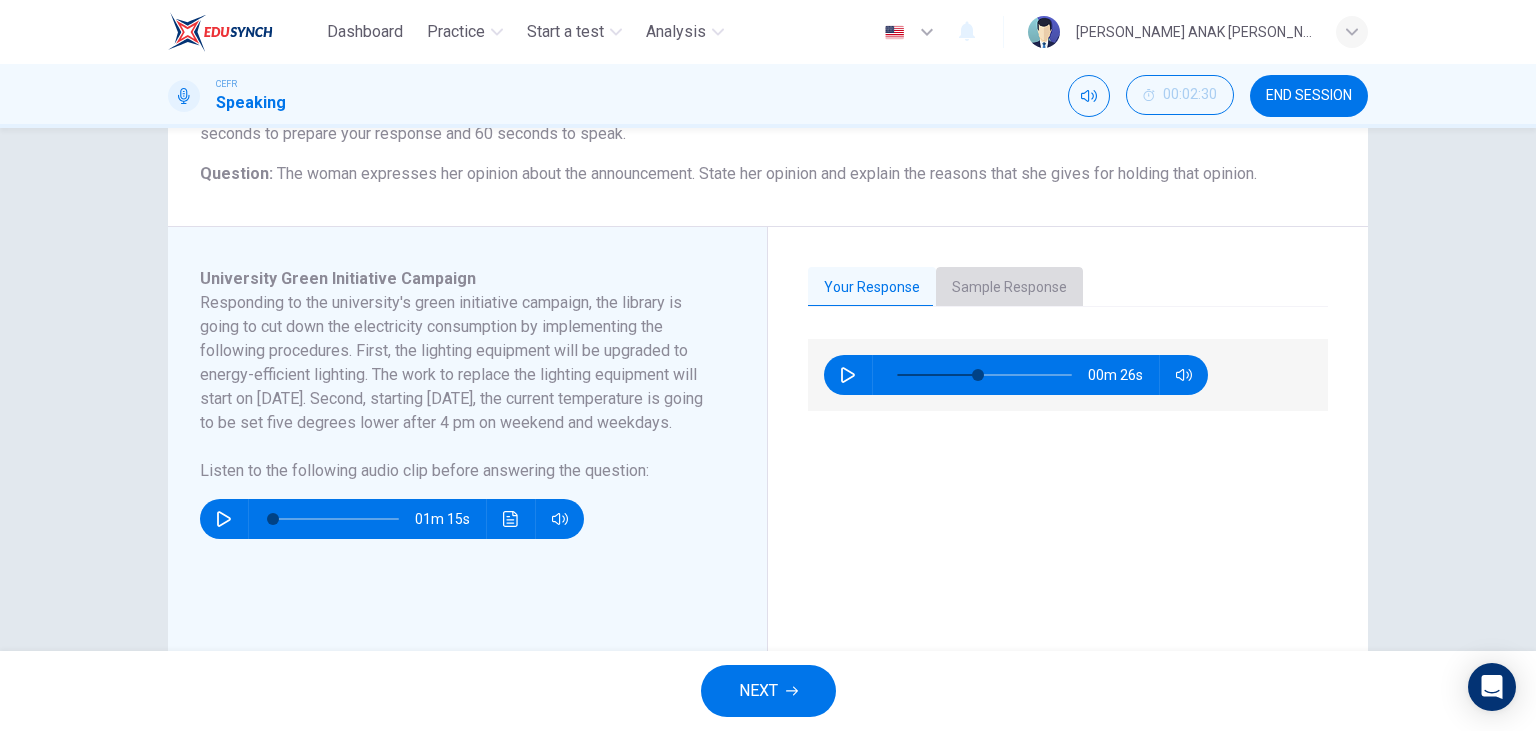 click on "Sample Response" at bounding box center [1009, 288] 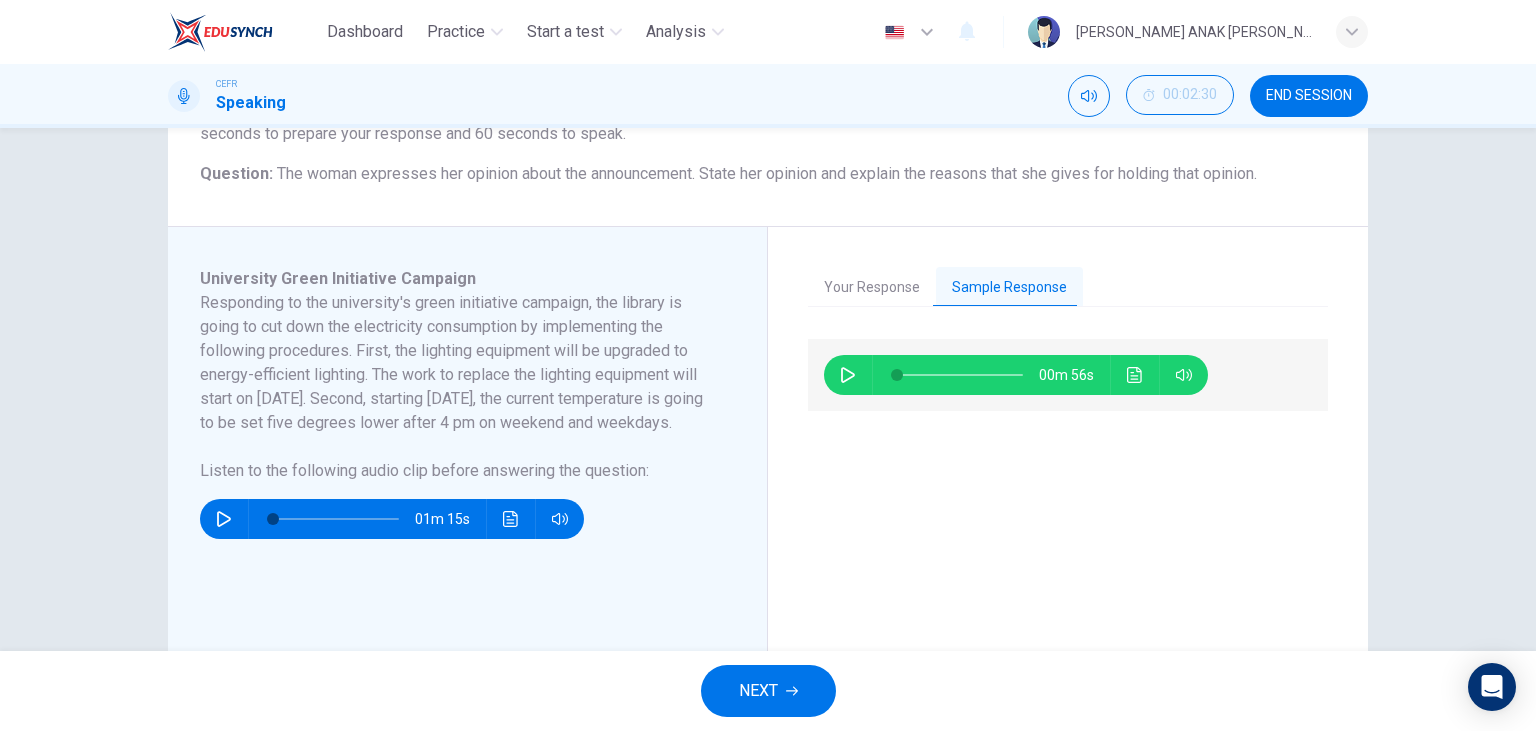 click at bounding box center (848, 375) 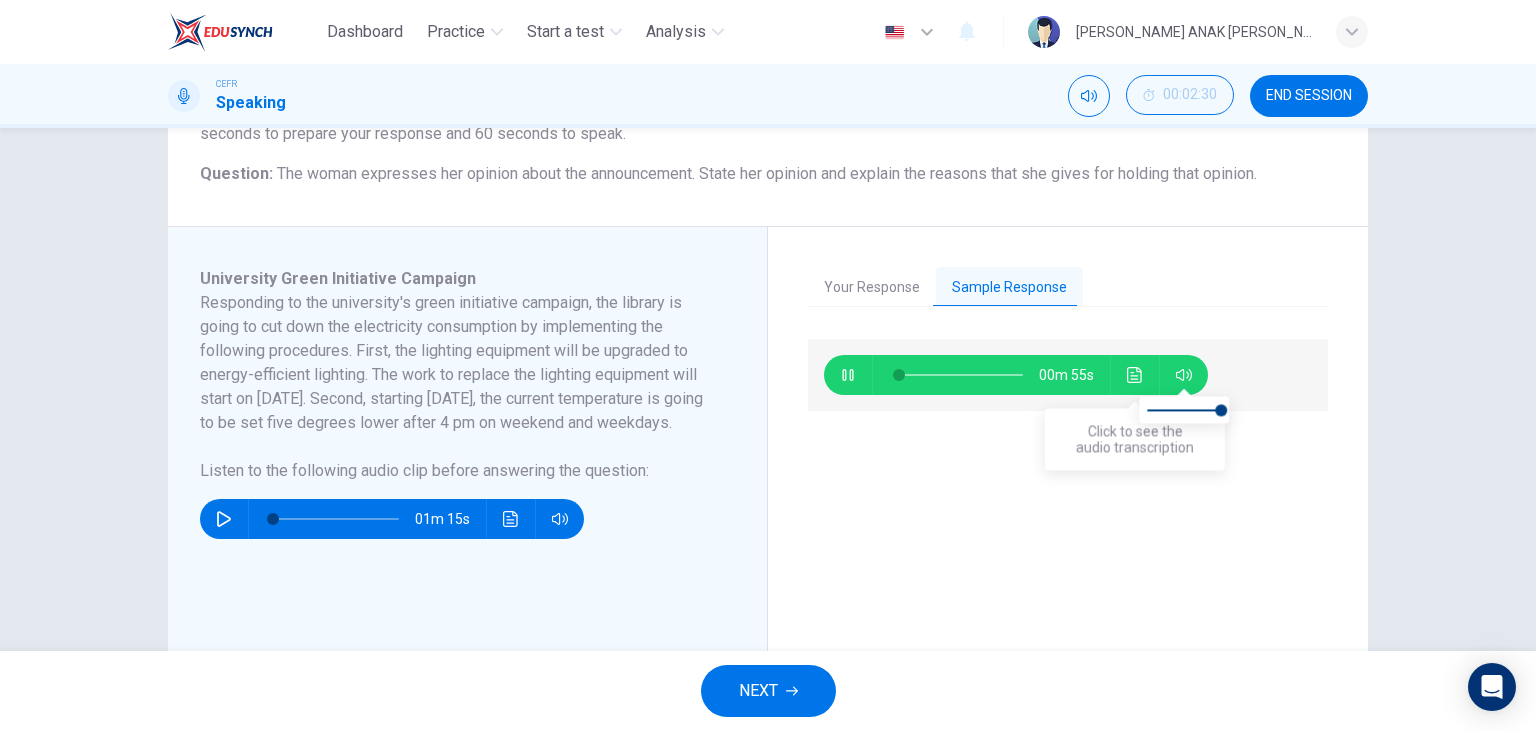 click 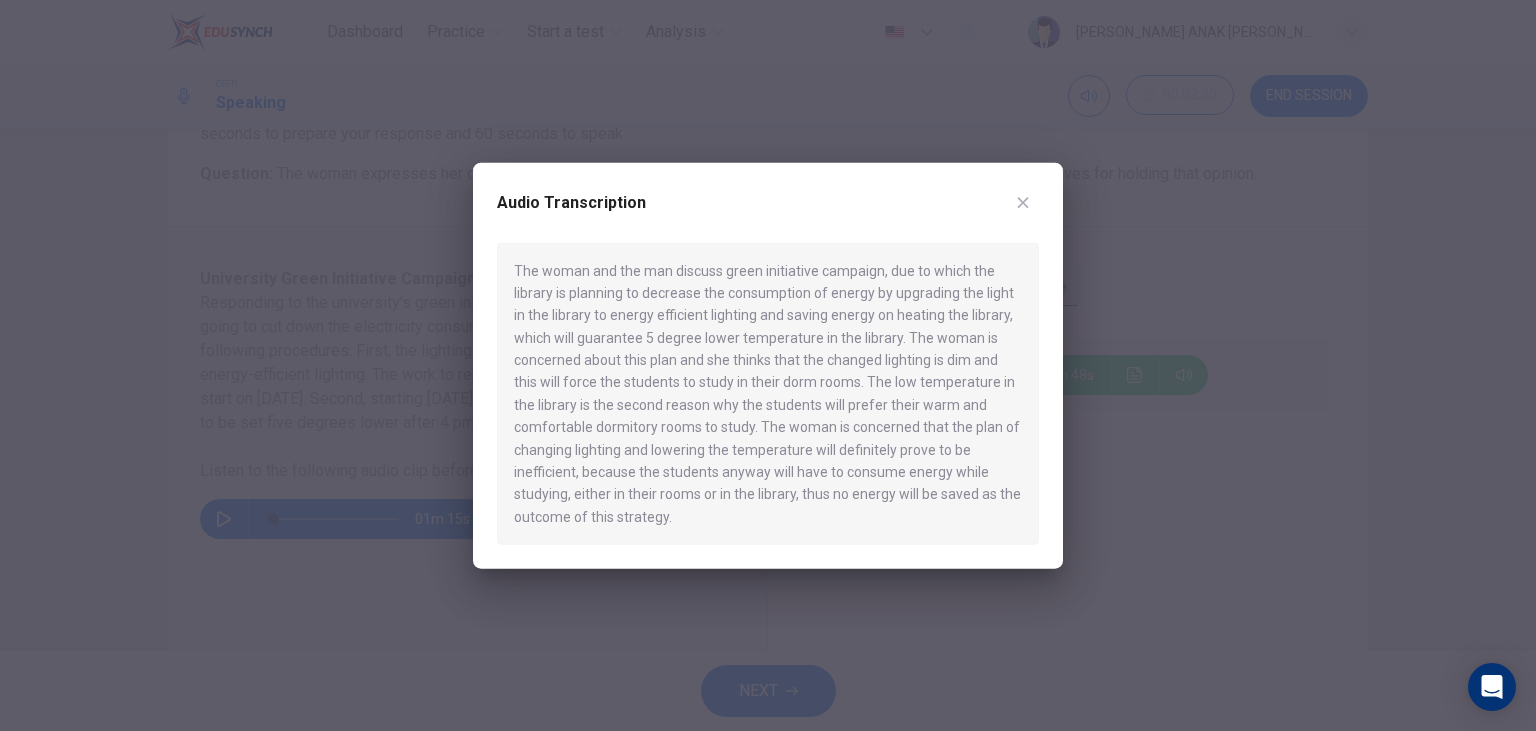 click on "Audio Transcription" at bounding box center (768, 214) 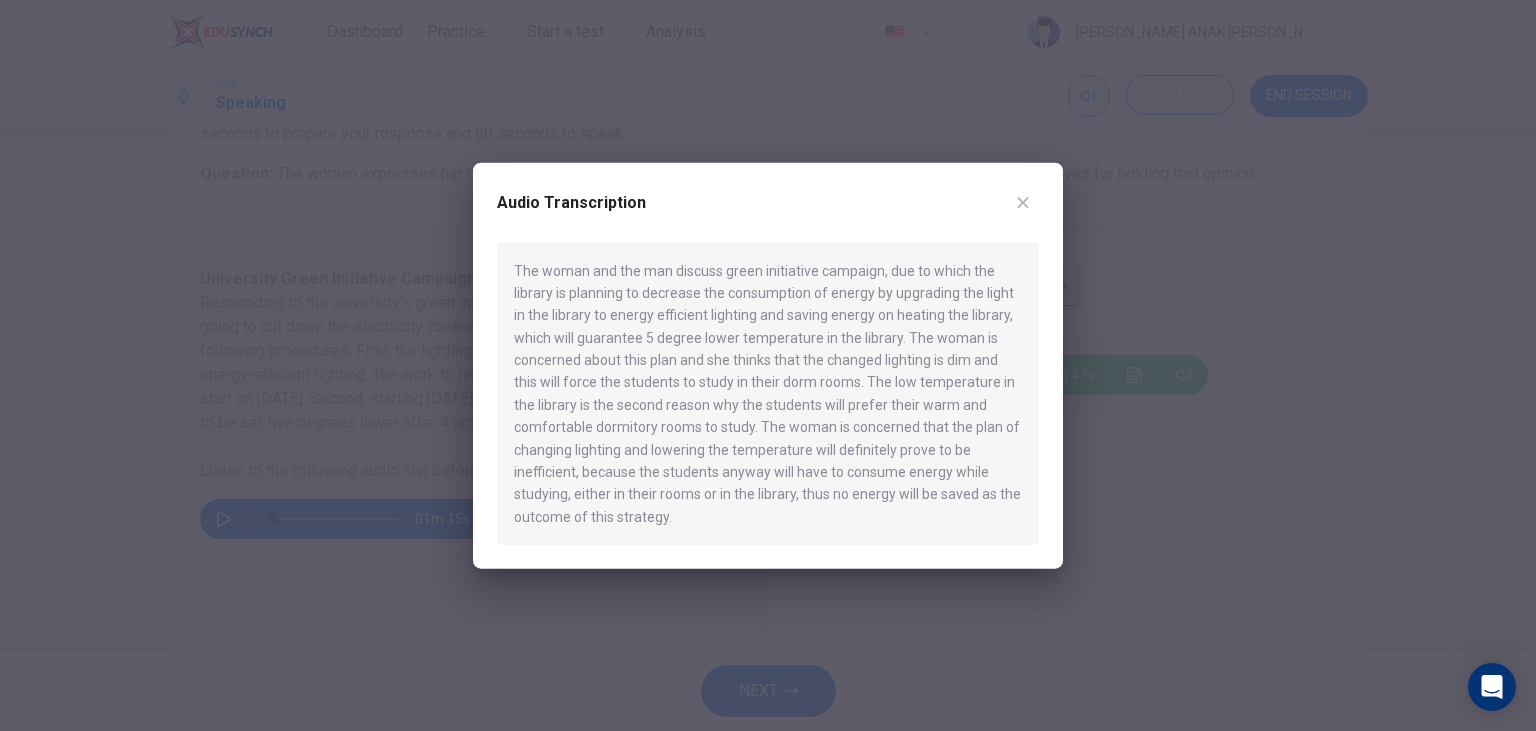 click on "Audio Transcription" at bounding box center [768, 214] 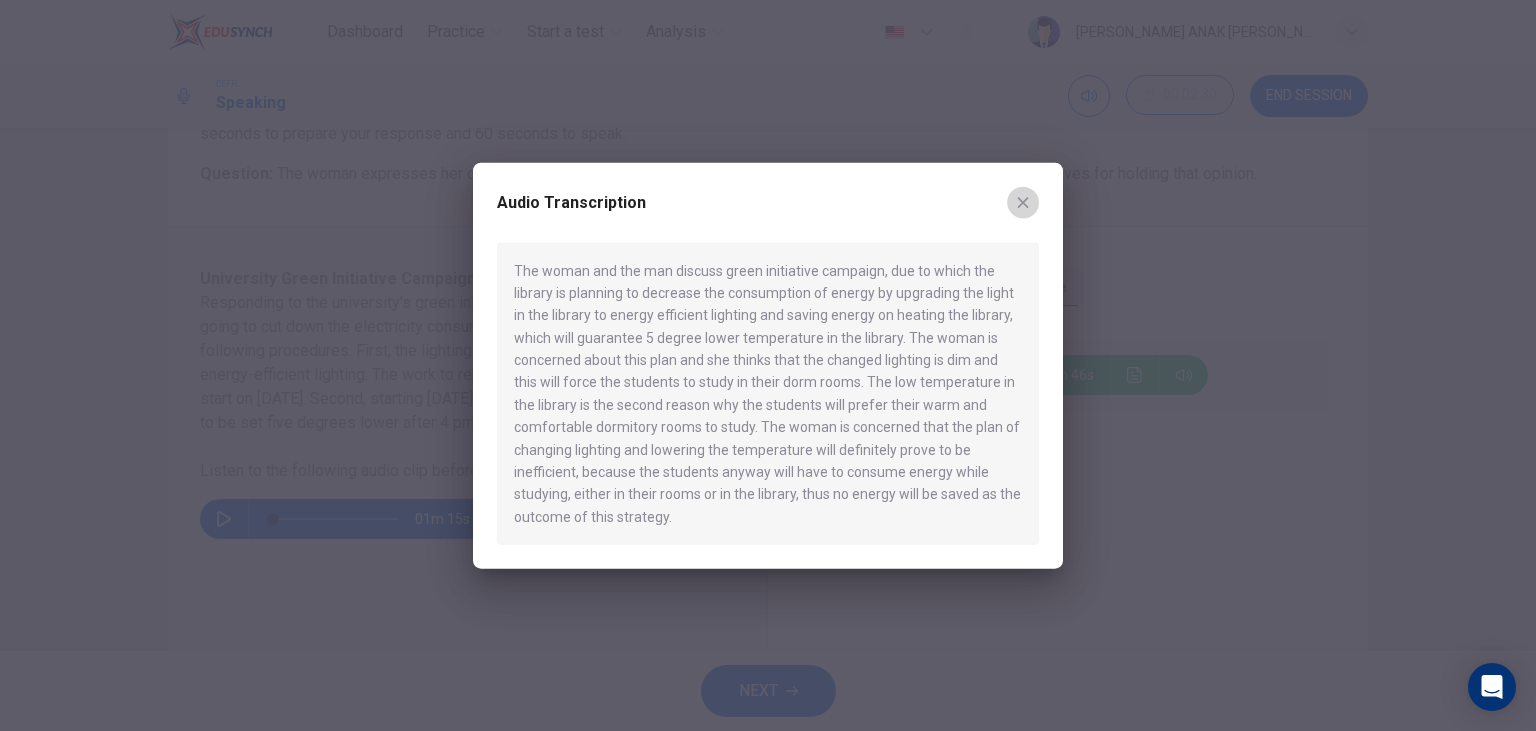 click 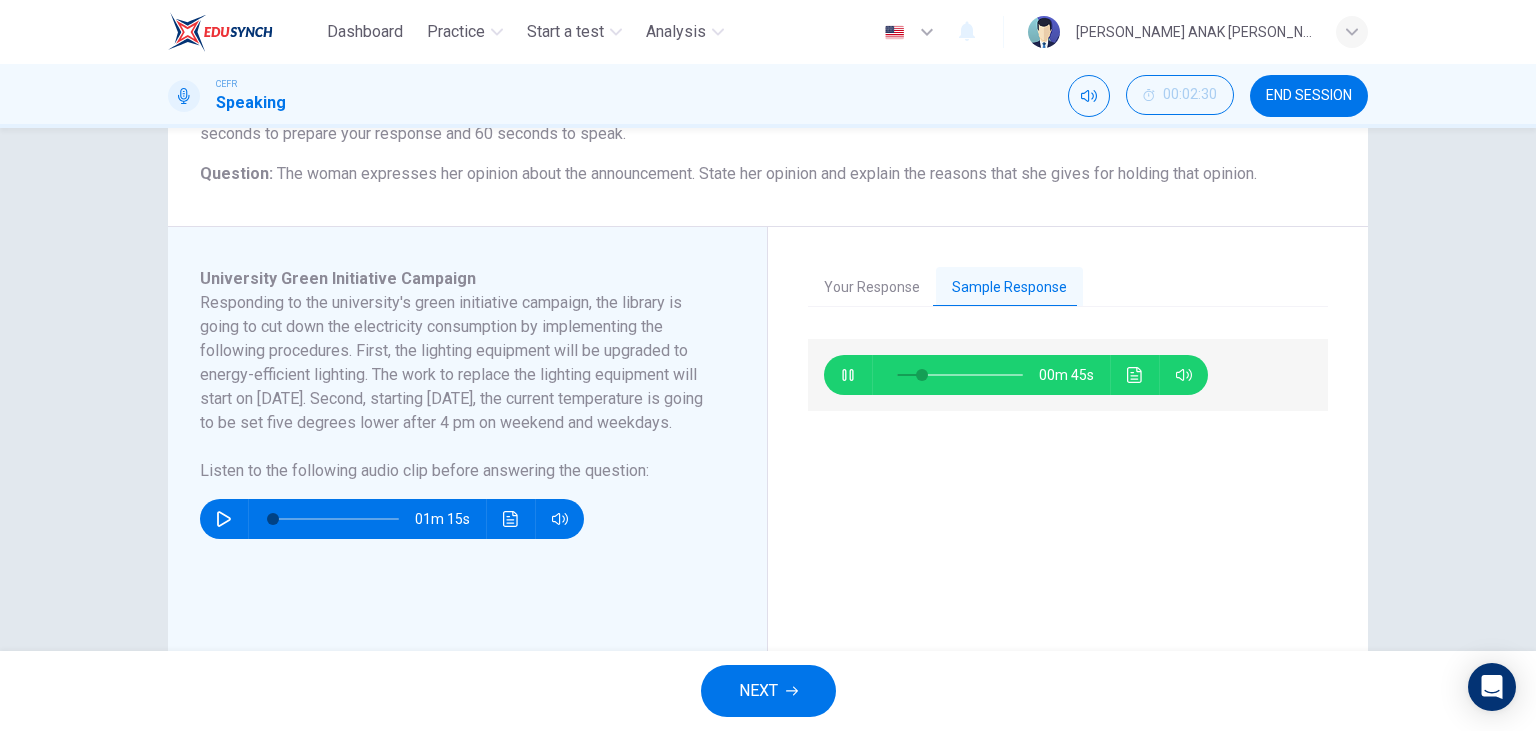 click on "NEXT" at bounding box center [768, 691] 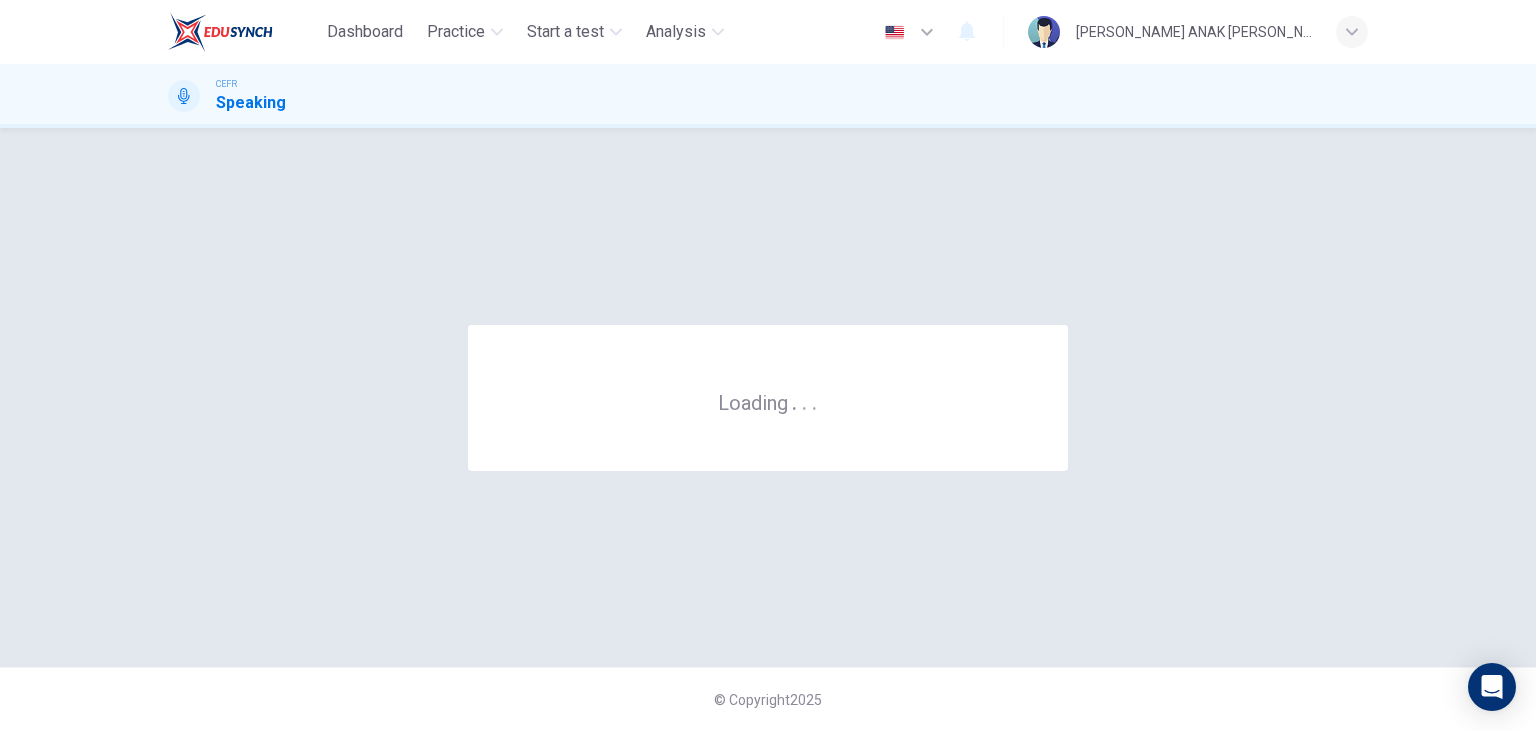 scroll, scrollTop: 0, scrollLeft: 0, axis: both 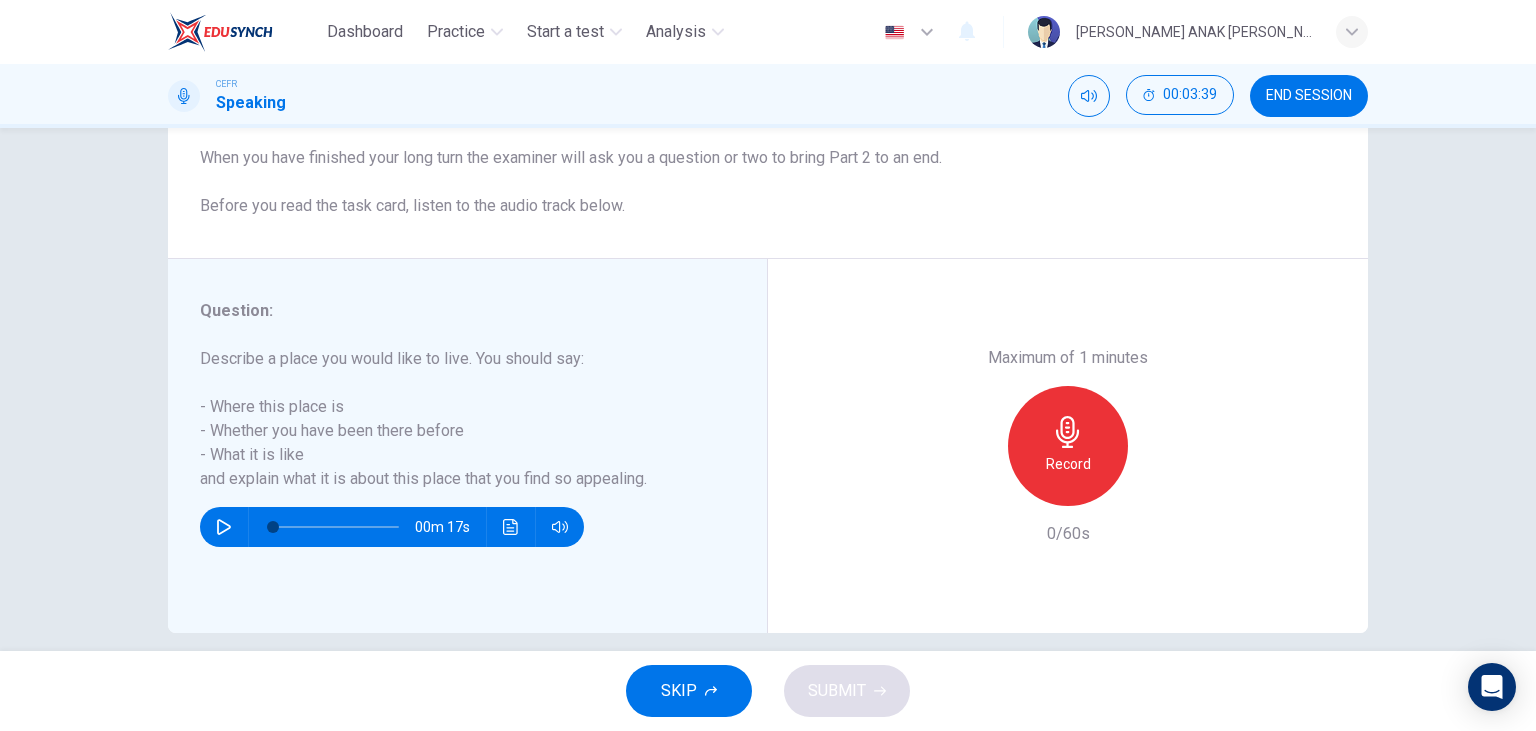 click on "Record" at bounding box center (1068, 446) 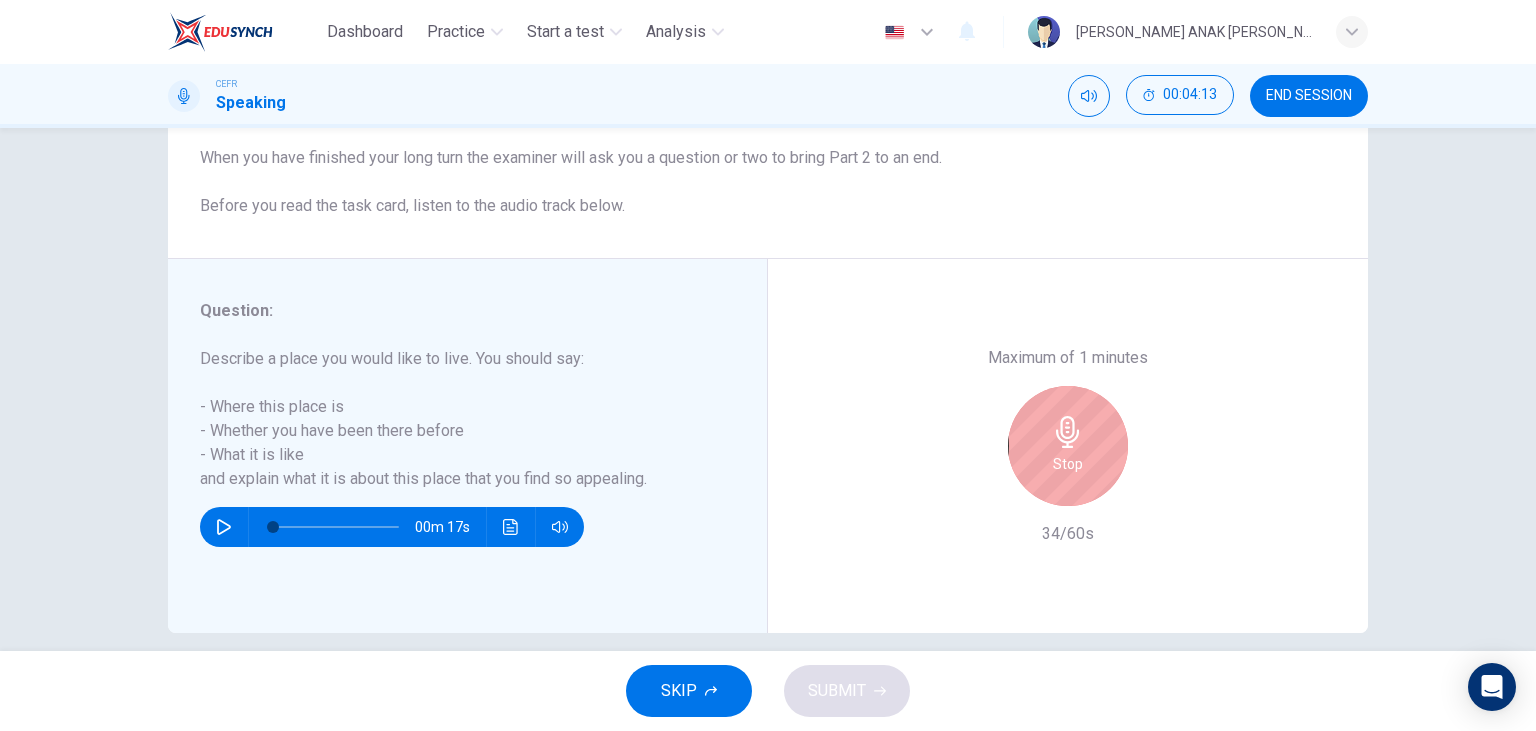 click 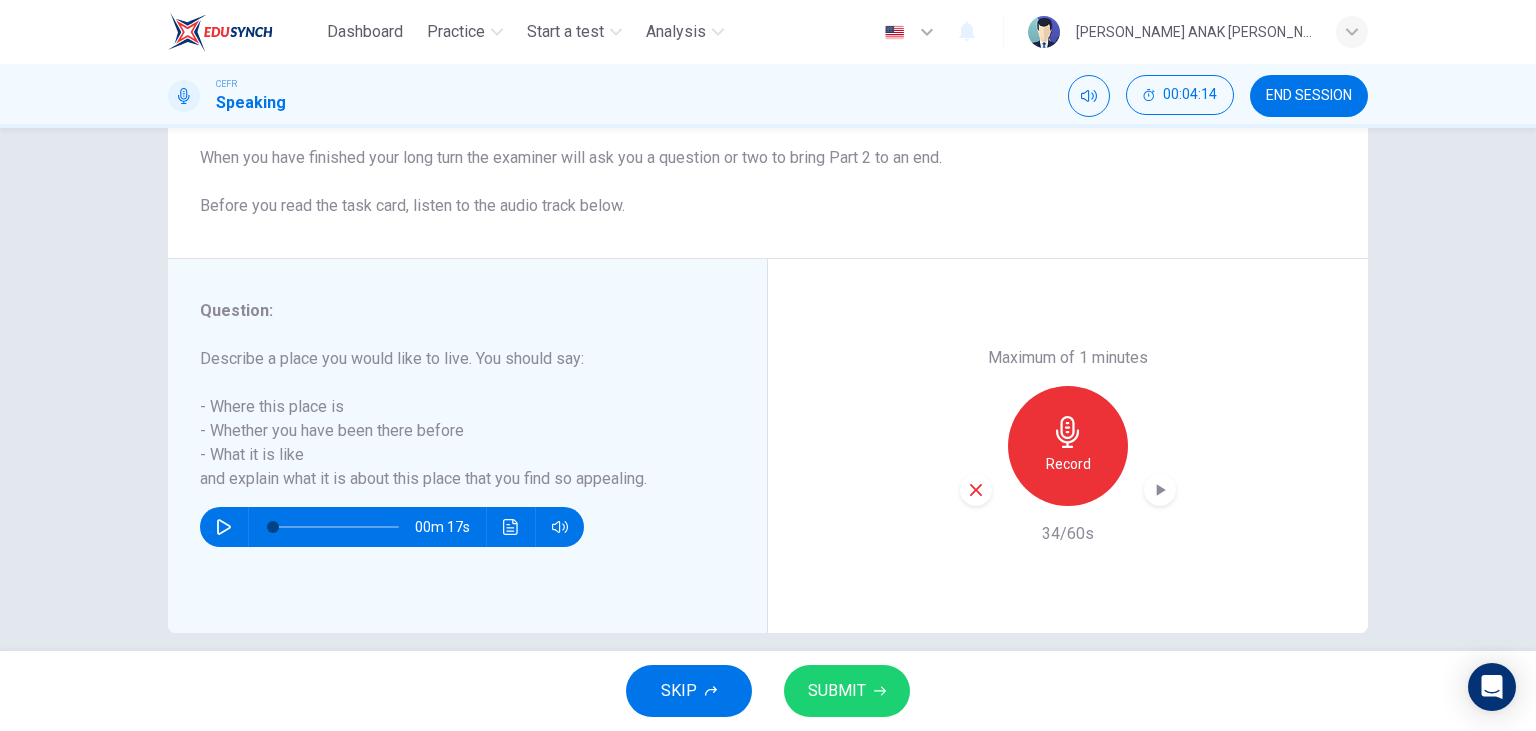 click at bounding box center [1160, 490] 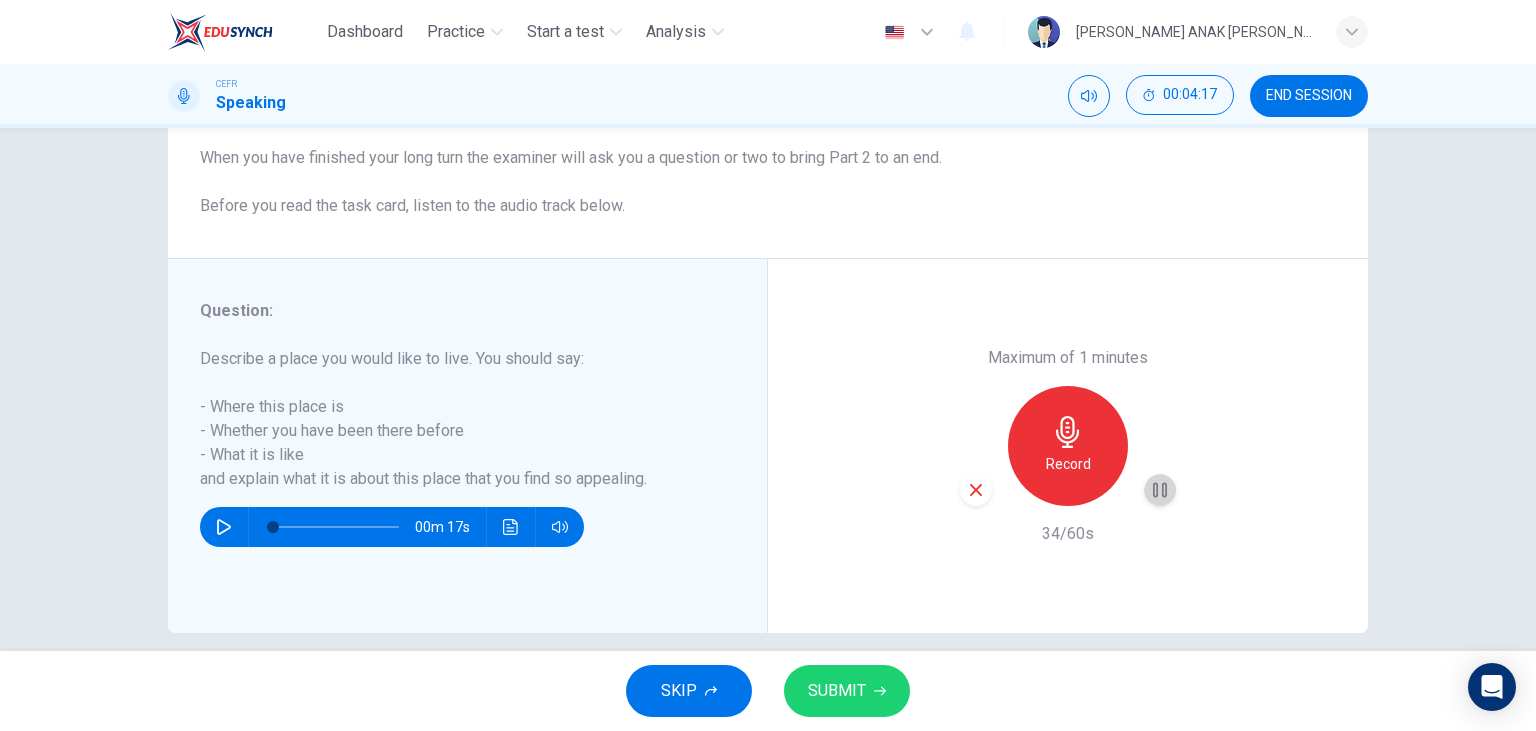 click 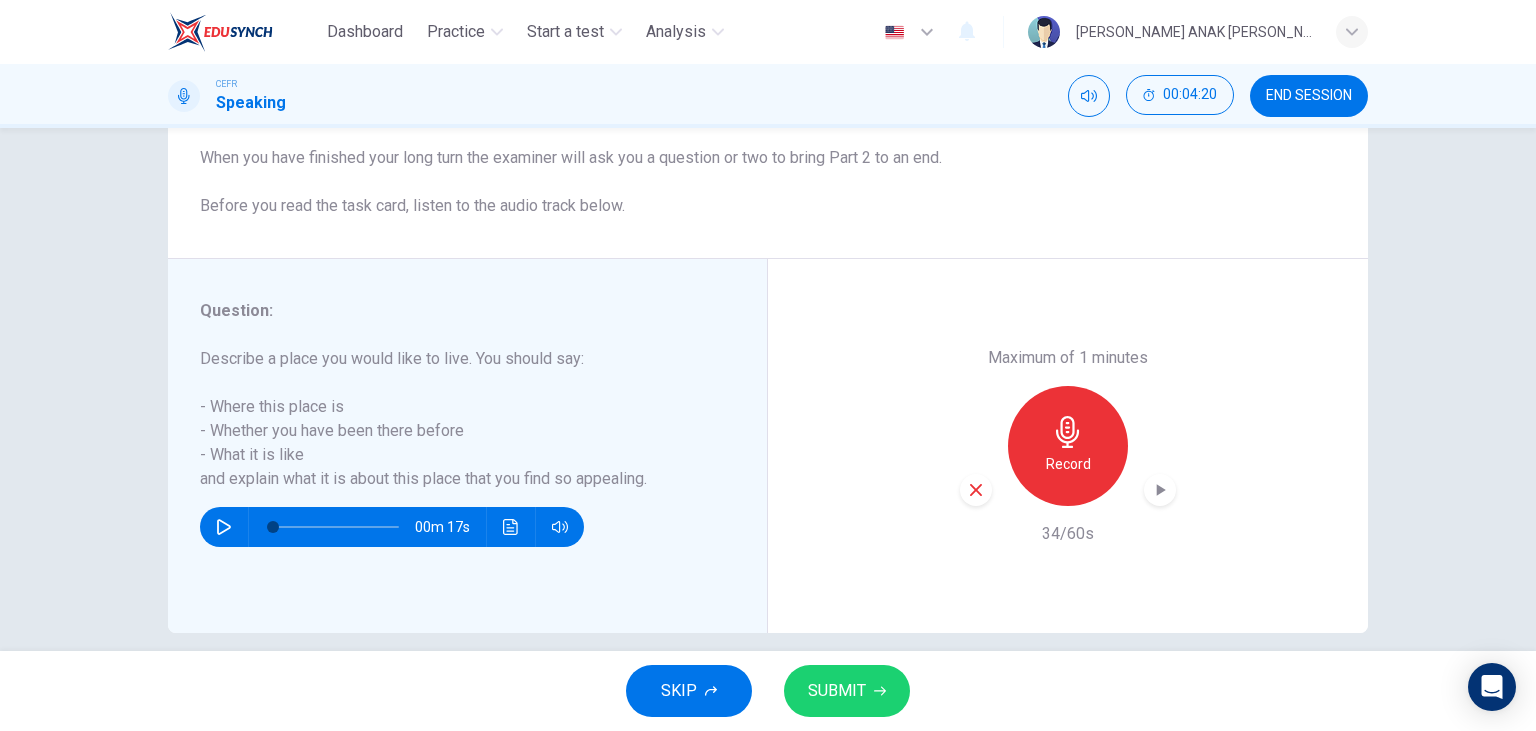 click 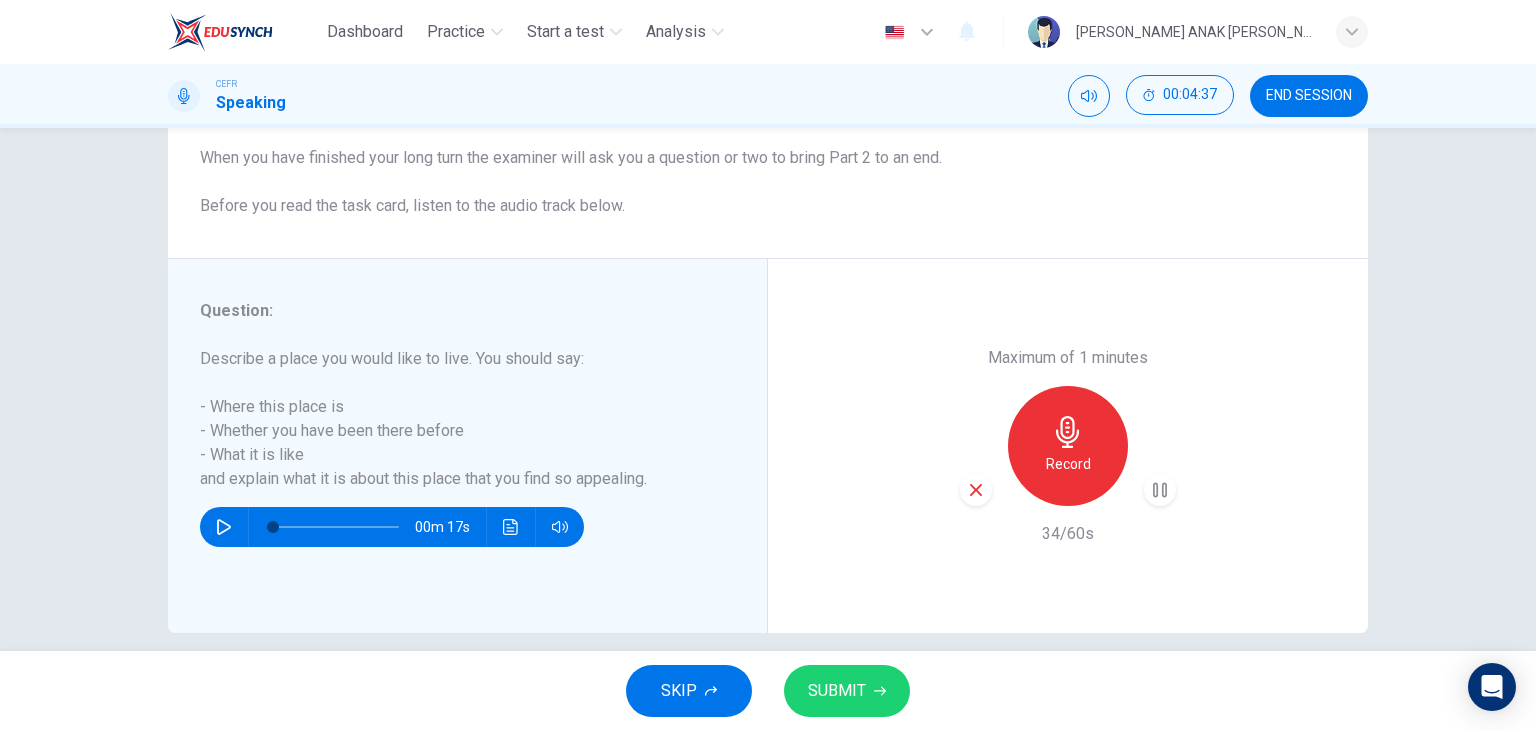 click 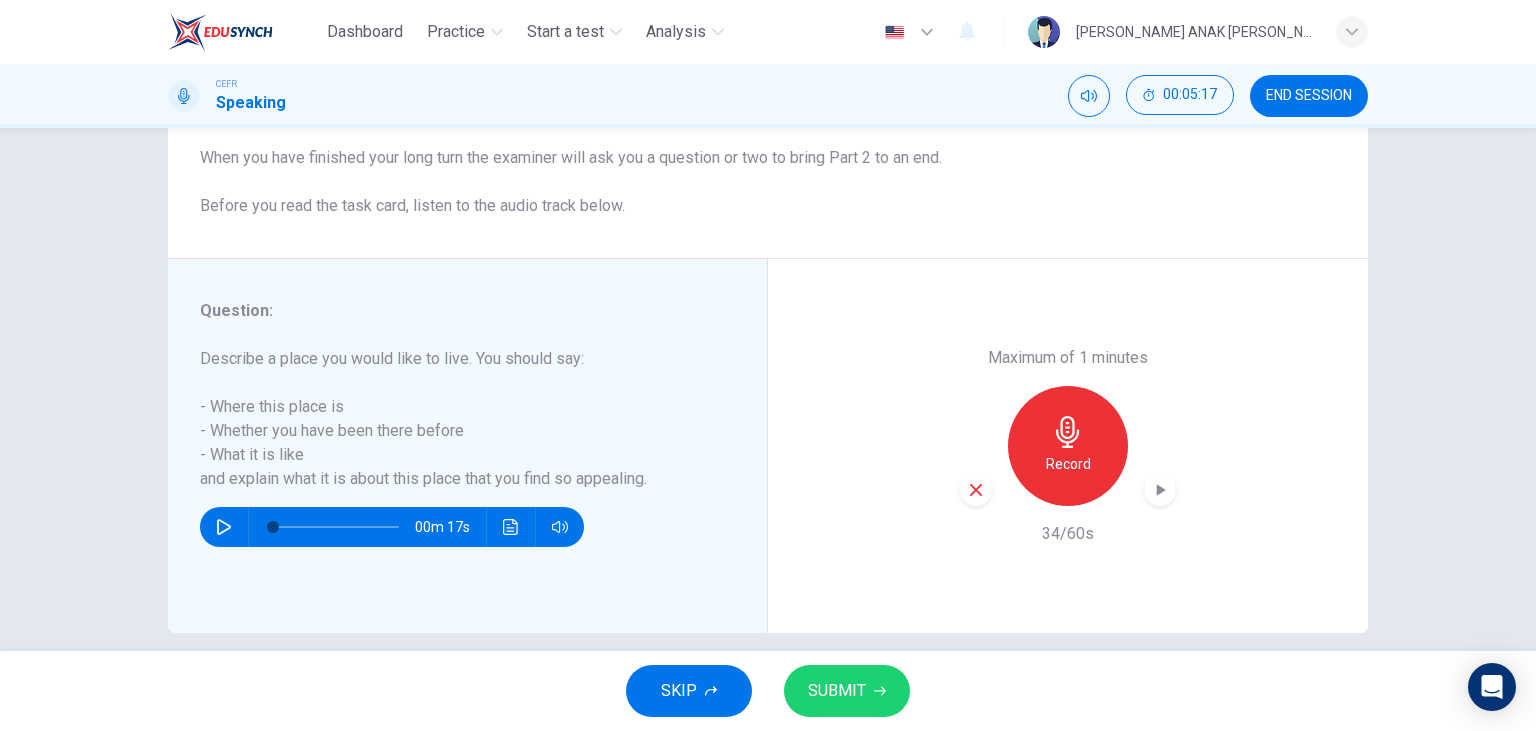 click 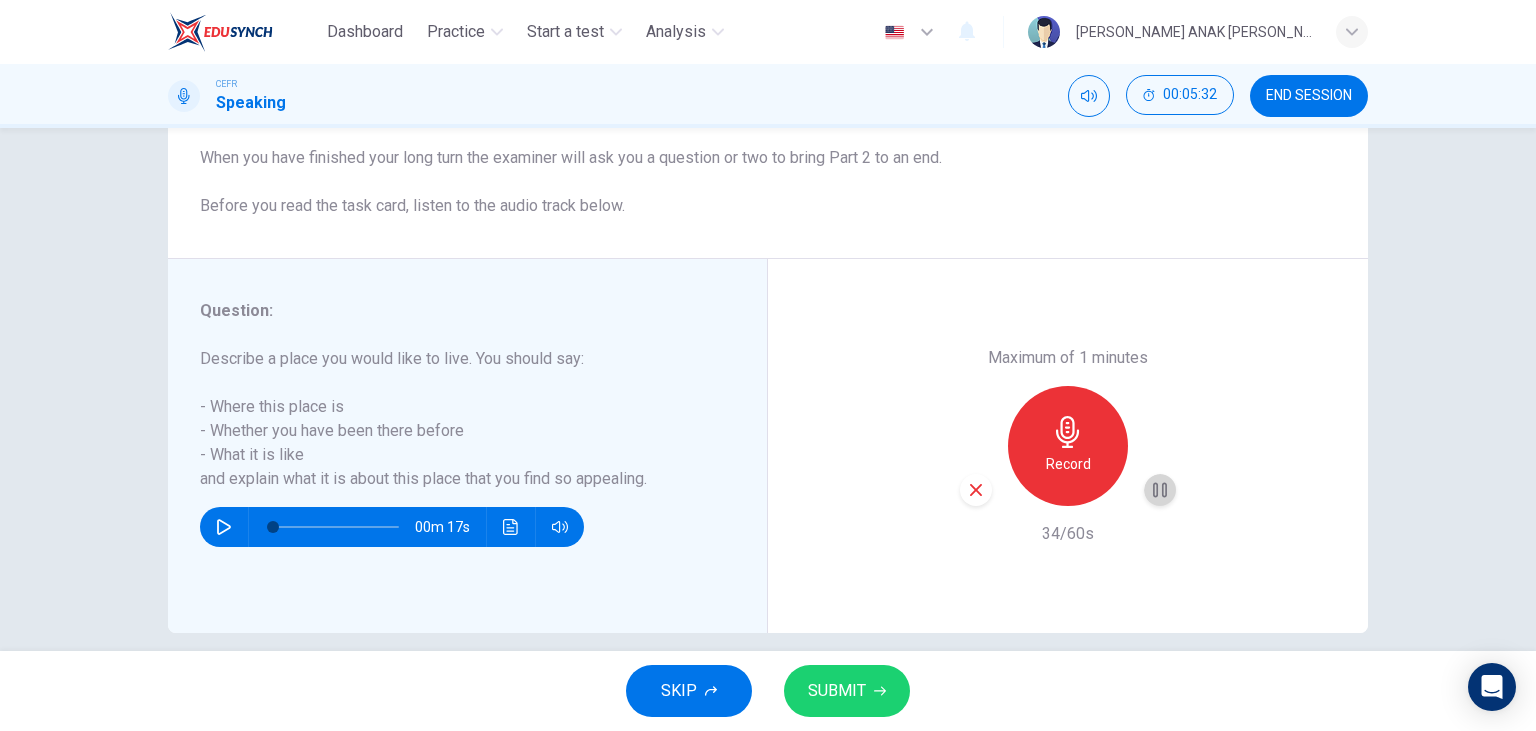 click 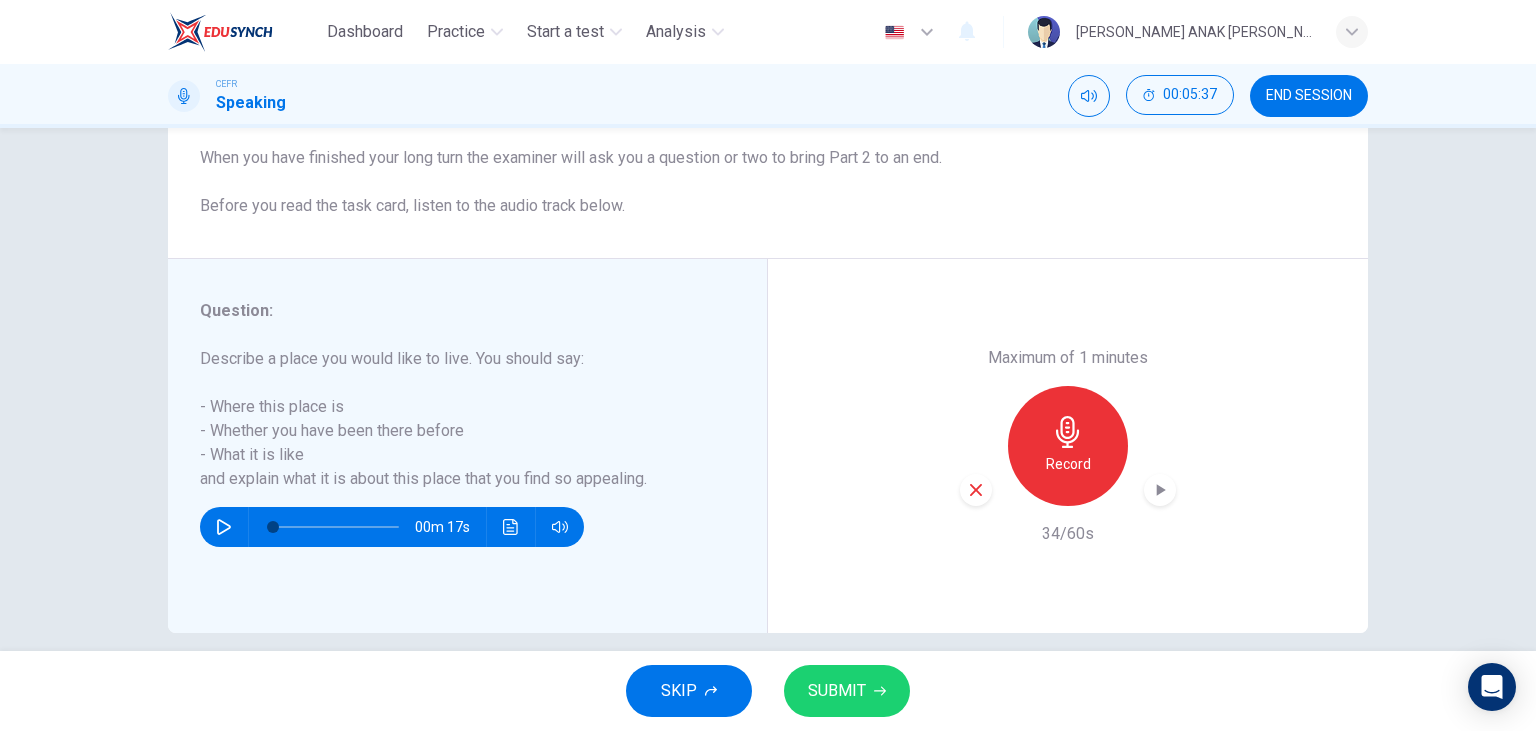 click on "SUBMIT" at bounding box center (837, 691) 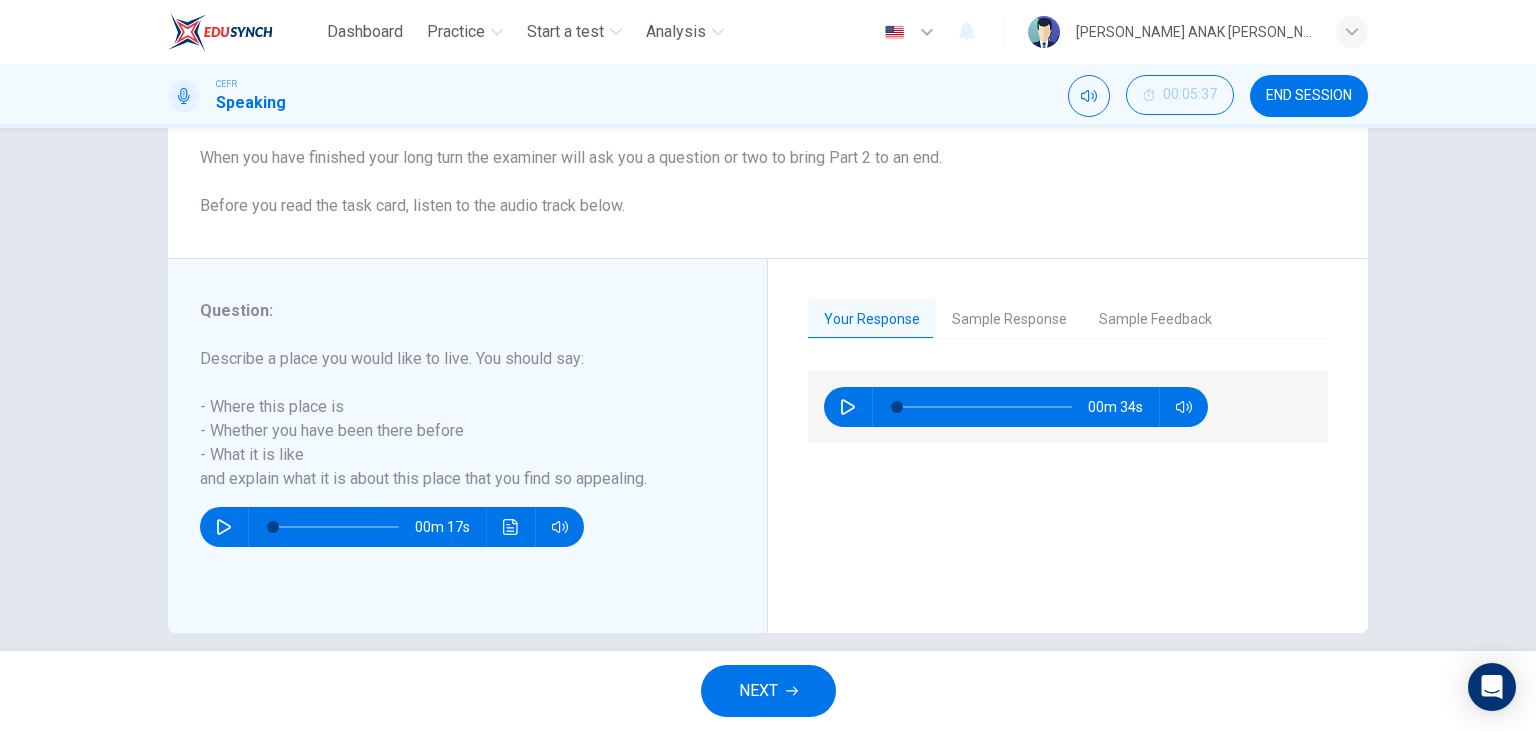 click on "Your Response Sample Response Sample Feedback 00m 34s 01m 56s This candidate scored an  8.5  on her IELTS Speaking interview.
On IELTS Part 2, you should start by confidently paraphrasing the topic that the interviewer gives you. This essentially means repeating what was asked of you before you dive into the actual answers.
The candidate answers all the questions in the prompt very clearly. Her description of Amsterdam shows that she is able to clearly describe a physical place in English, using words like “cosmopolitan”, “spacious”, and “suburb”. She uses her personal experiences to fill up the time she is given to speak, and provides very specific examples about what she liked most about the place she is describing." at bounding box center [1068, 446] 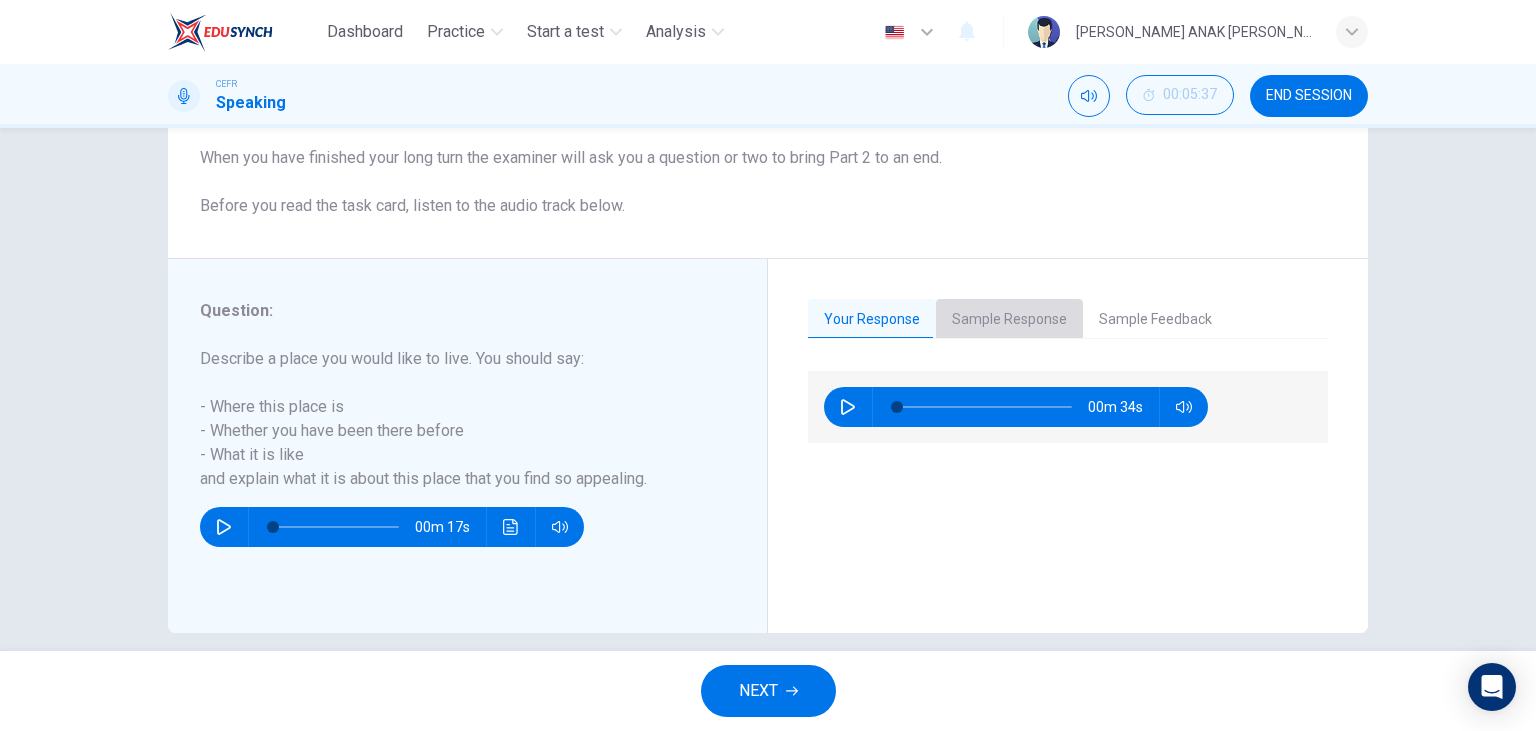 click on "Sample Response" at bounding box center [1009, 320] 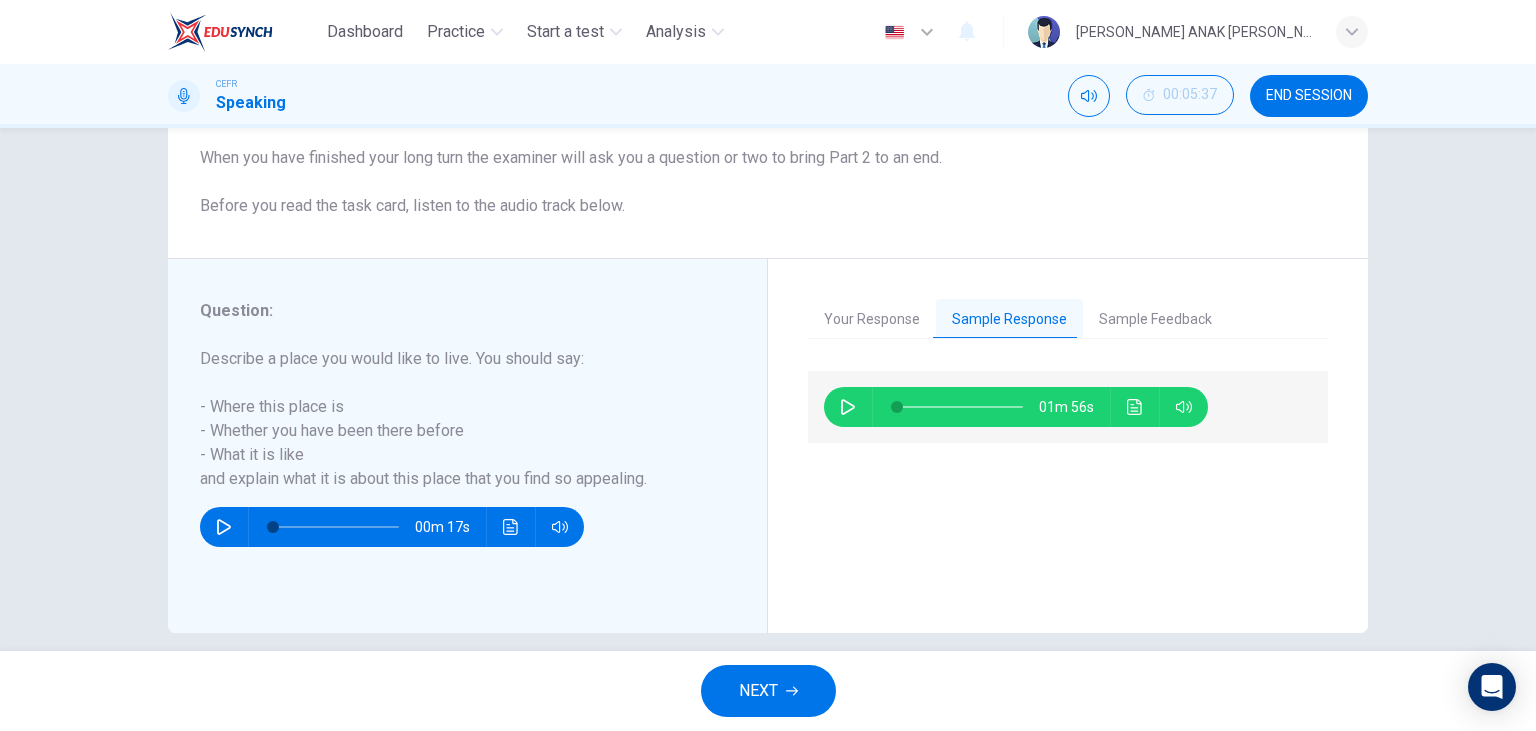 click at bounding box center (848, 407) 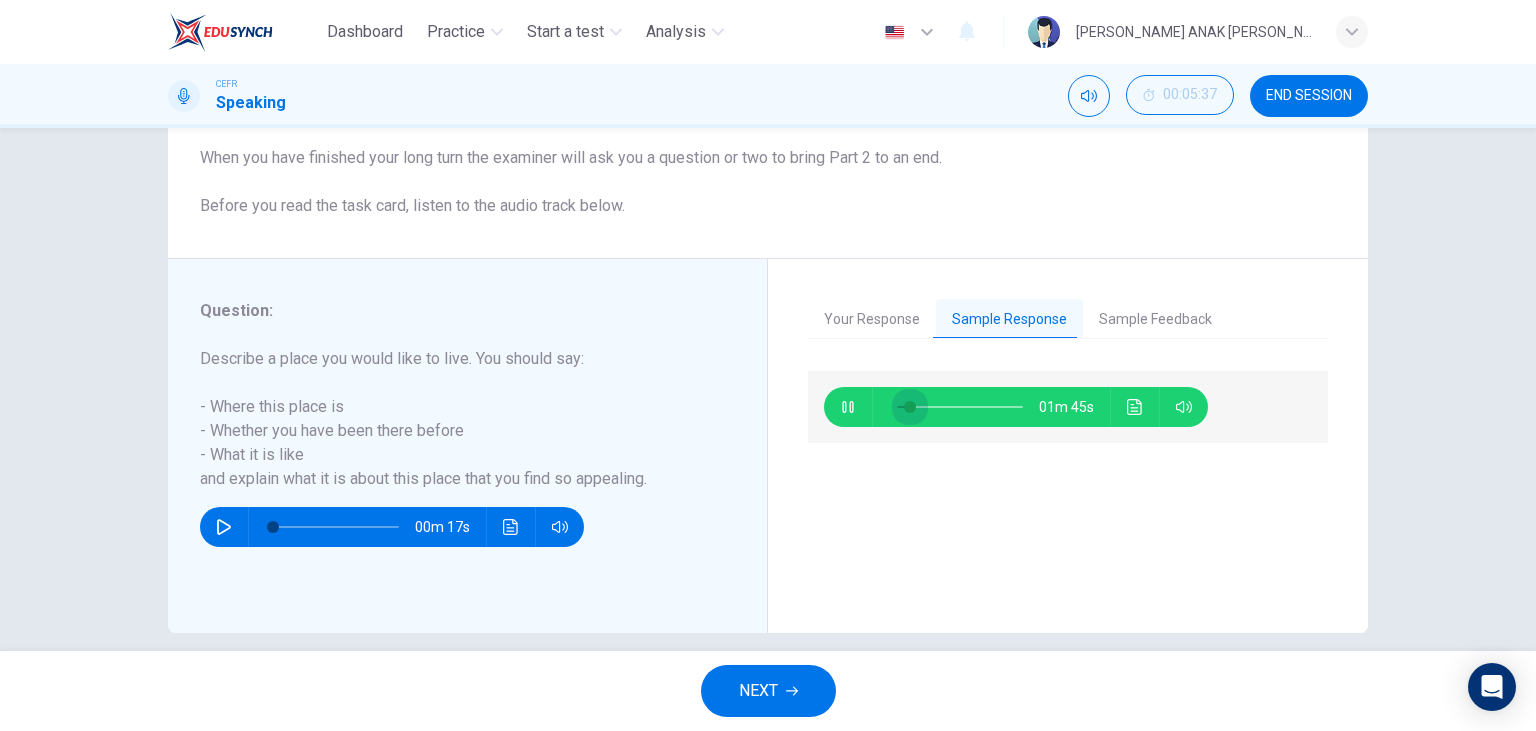 click at bounding box center [910, 407] 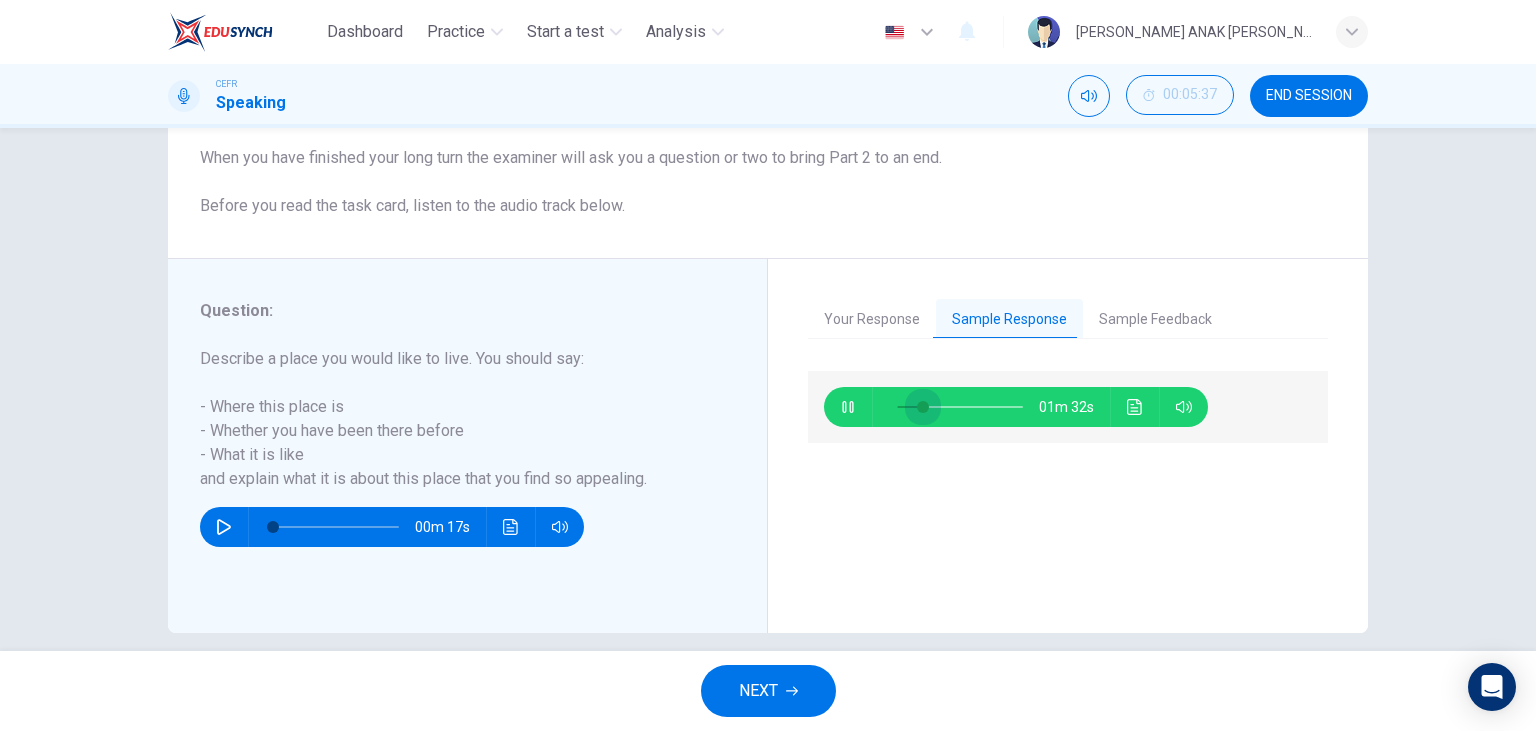 click at bounding box center (923, 407) 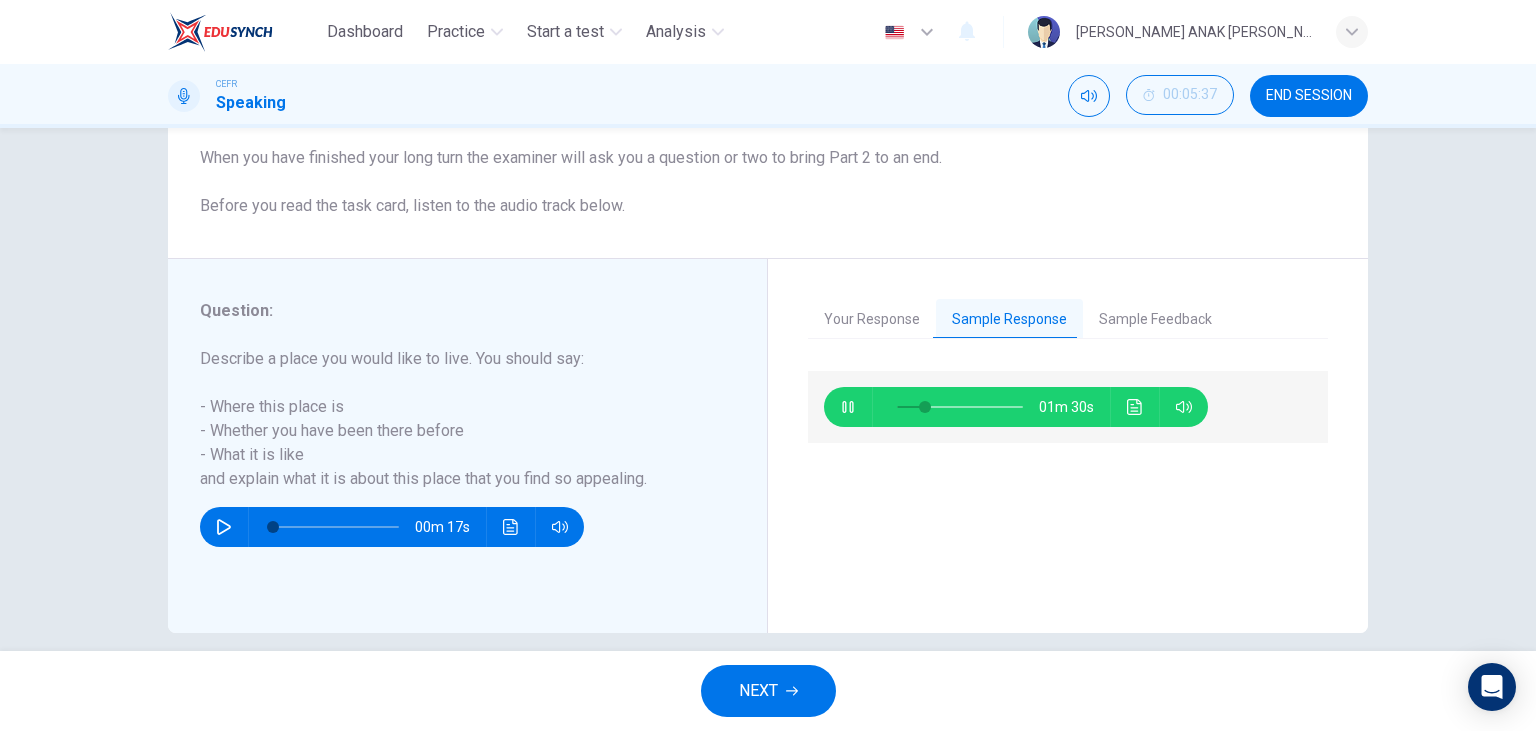 click on "Sample Feedback" at bounding box center (1155, 320) 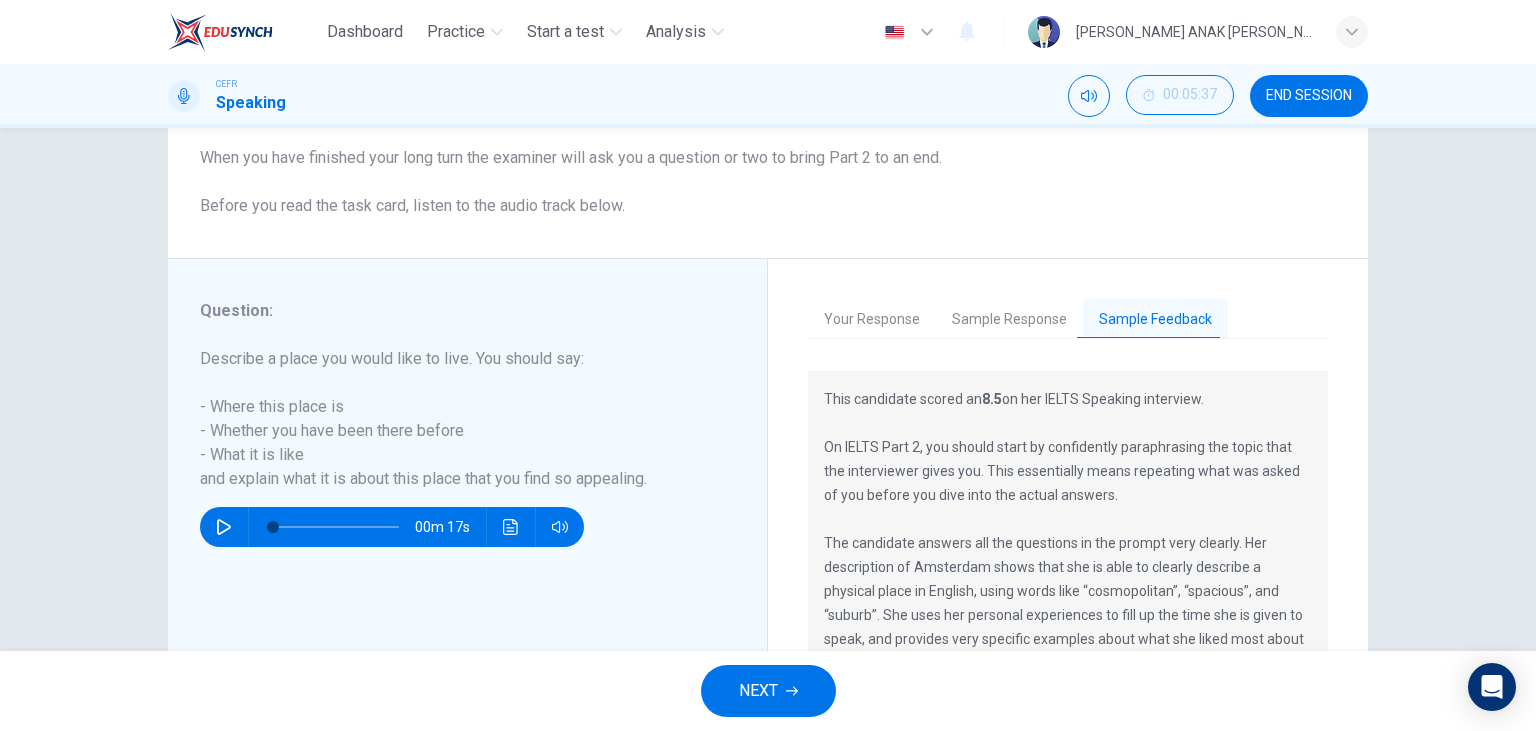 click on "Sample Response" at bounding box center (1009, 320) 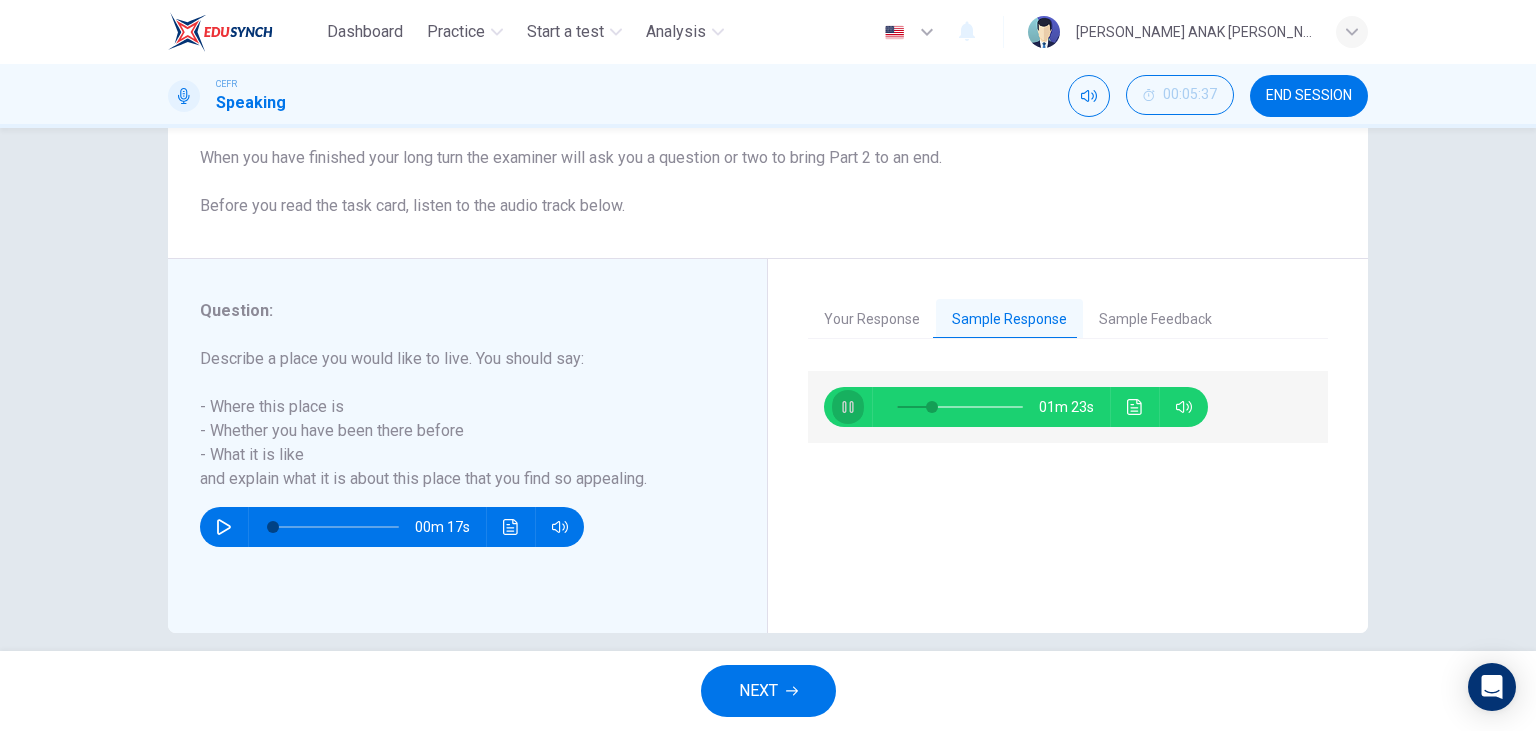 click at bounding box center [848, 407] 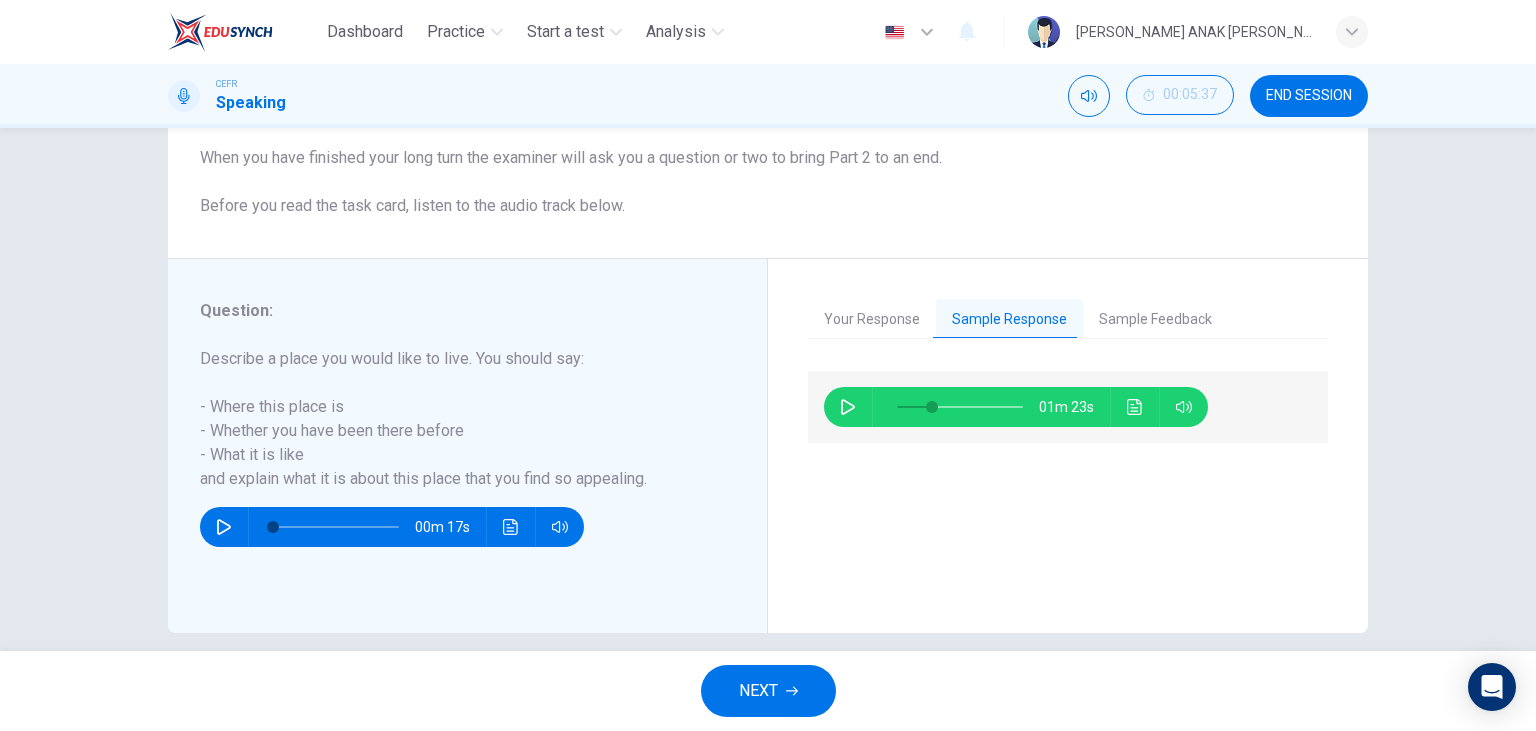 click on "NEXT" at bounding box center (768, 691) 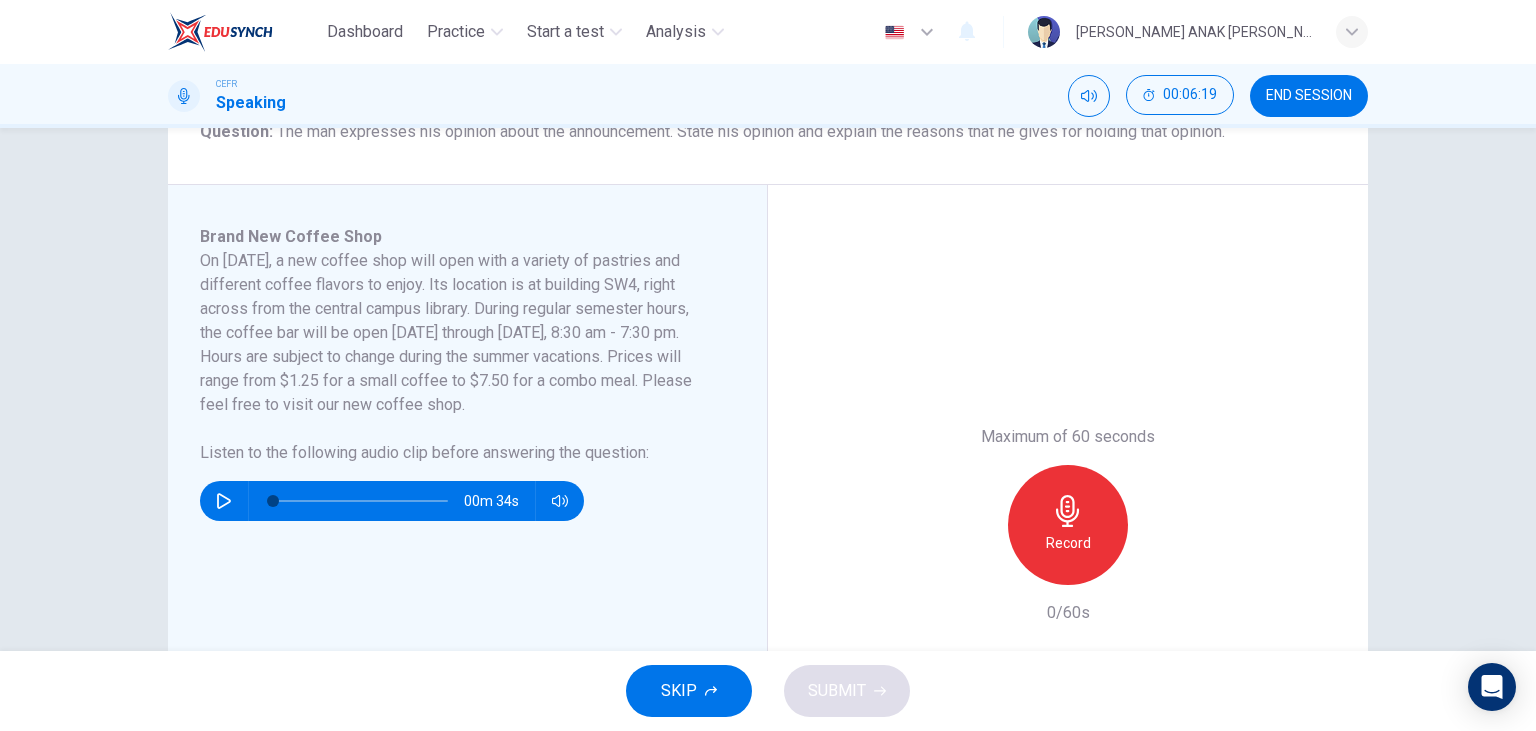 scroll, scrollTop: 230, scrollLeft: 0, axis: vertical 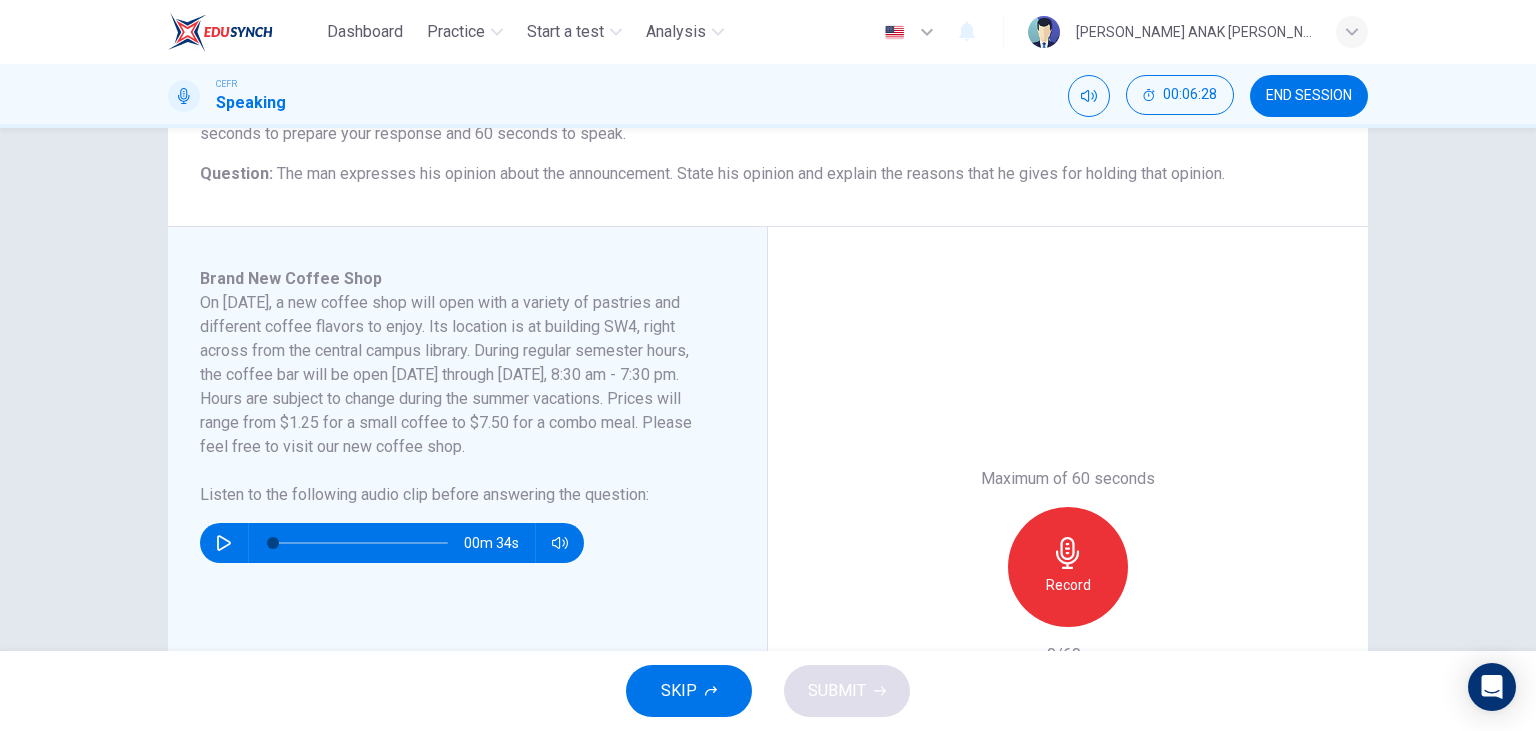 click 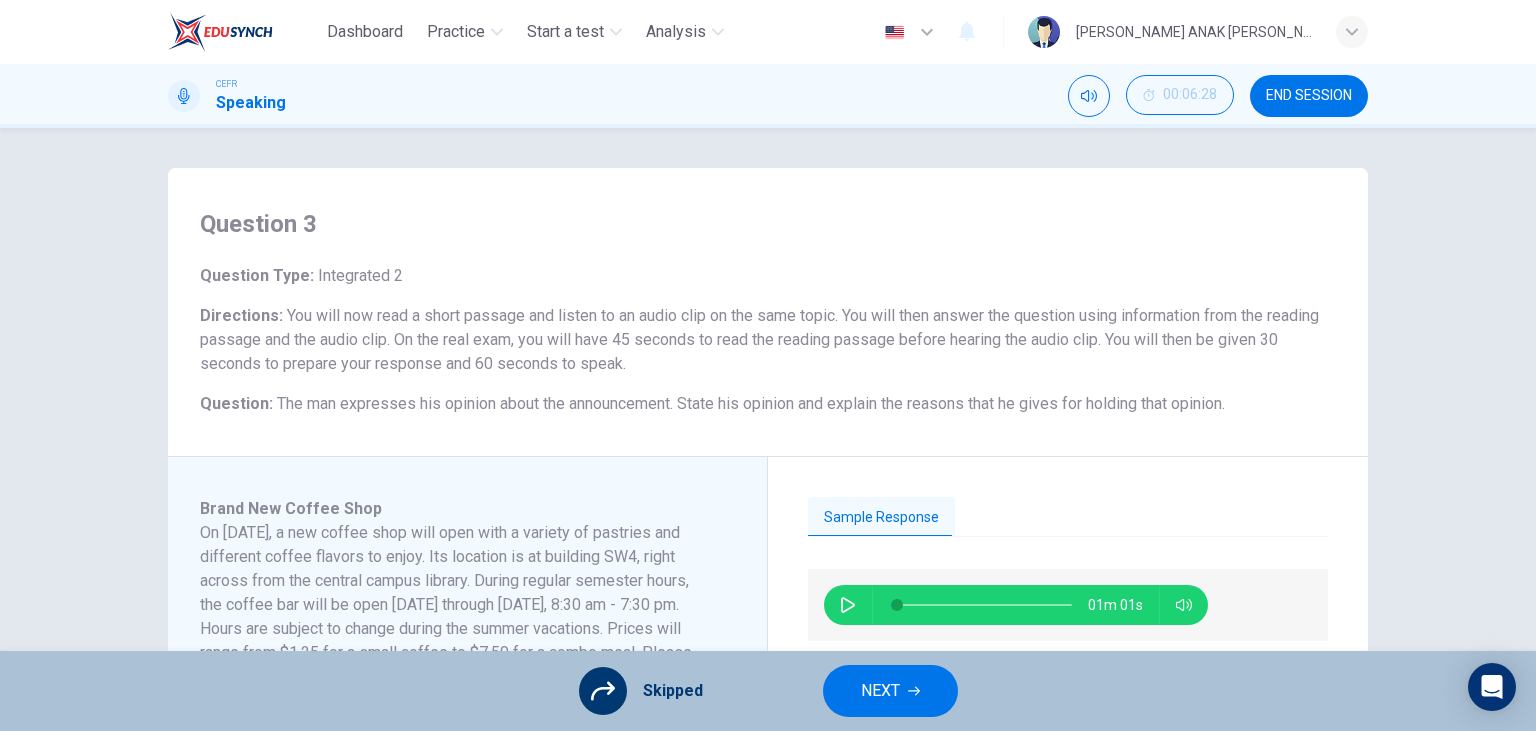 scroll, scrollTop: 230, scrollLeft: 0, axis: vertical 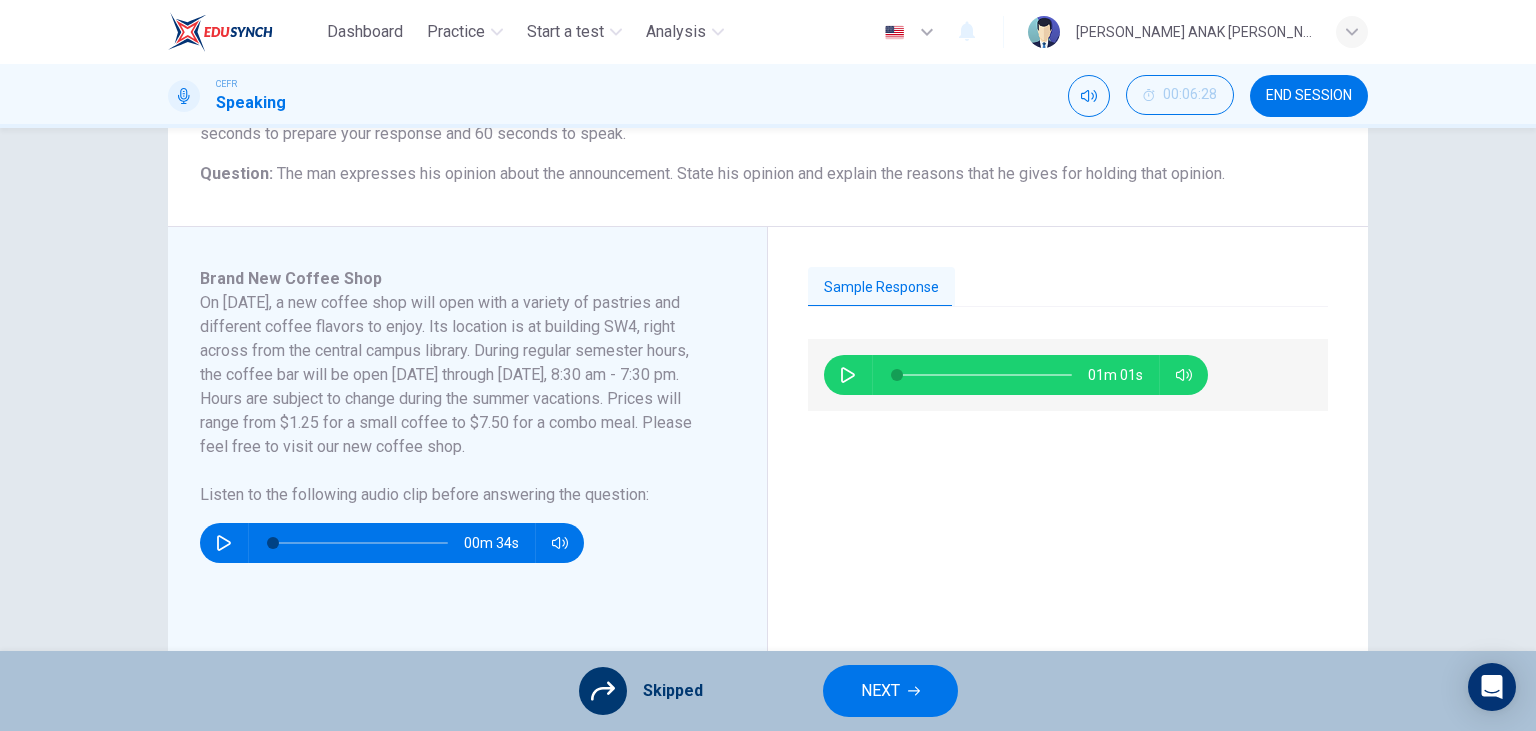 click 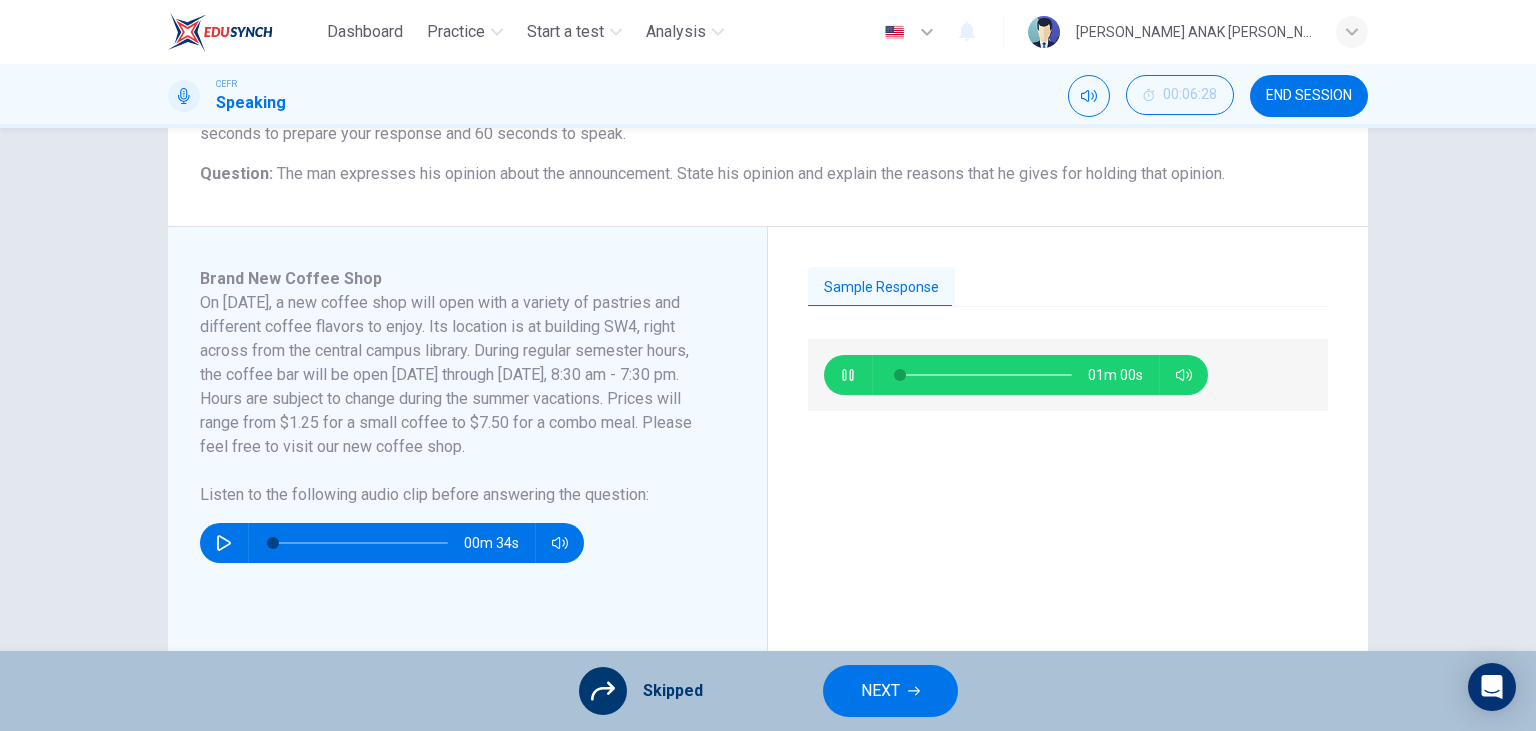 type on "3" 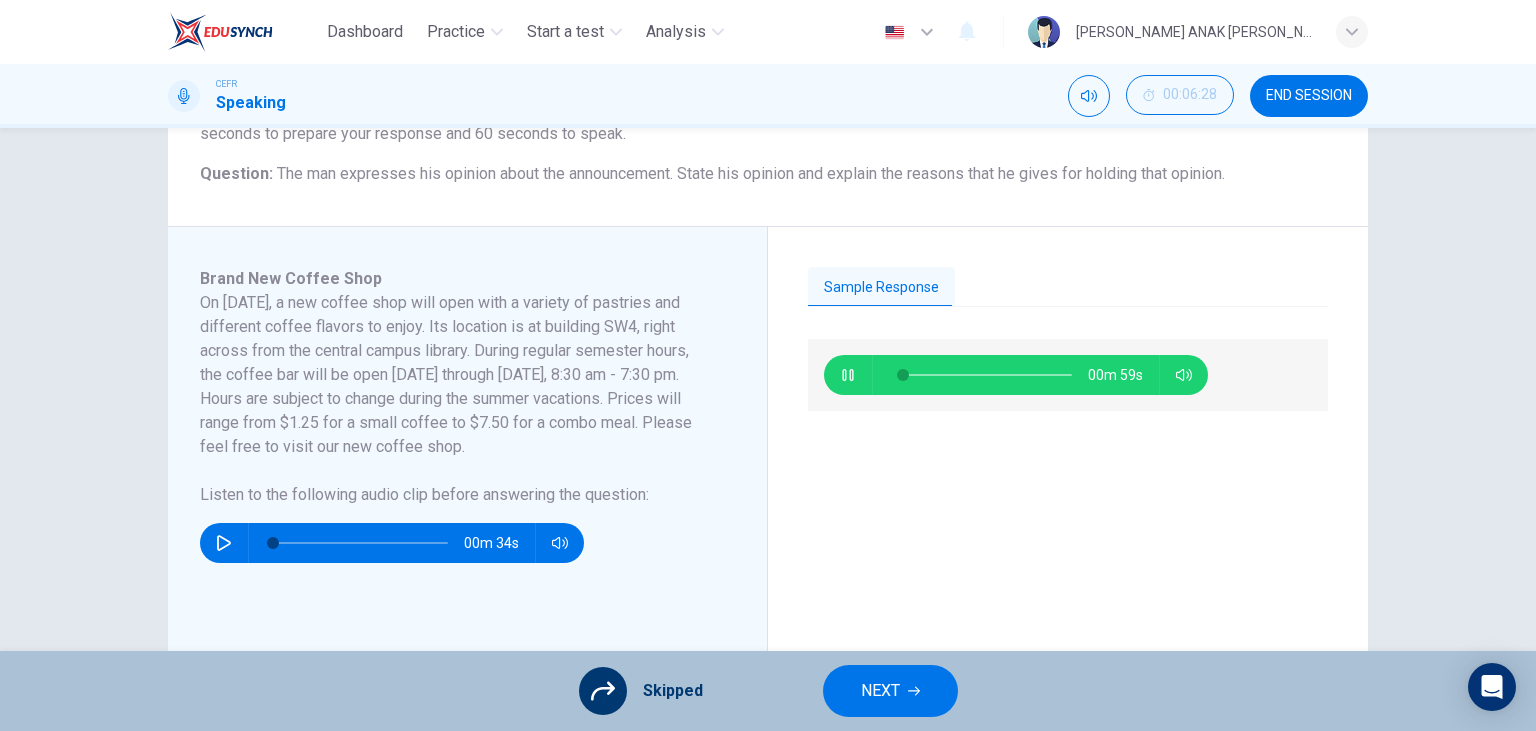click on "NEXT" at bounding box center [880, 691] 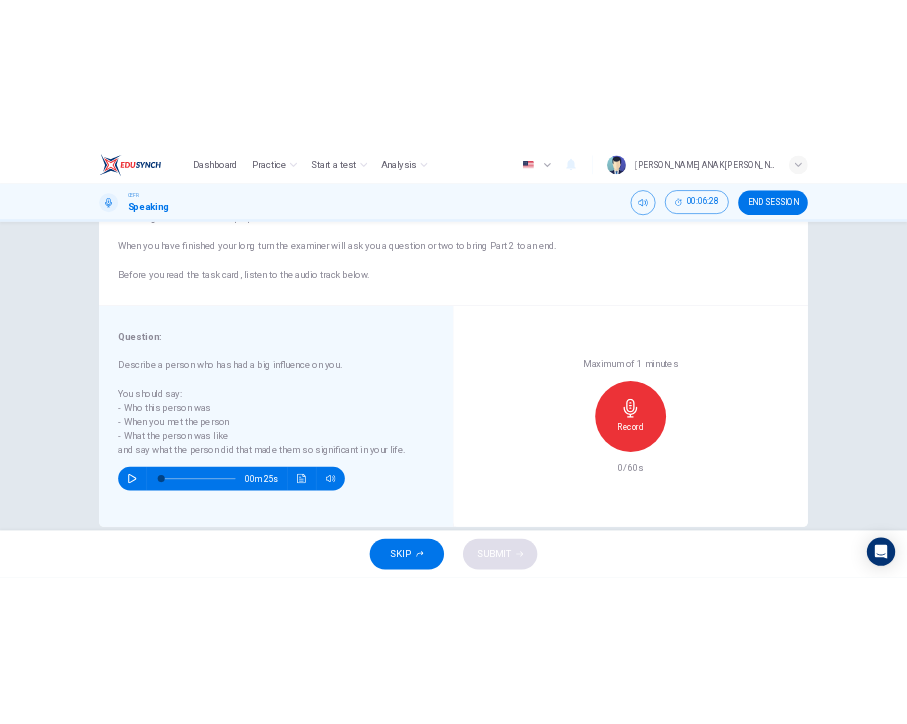 scroll, scrollTop: 230, scrollLeft: 0, axis: vertical 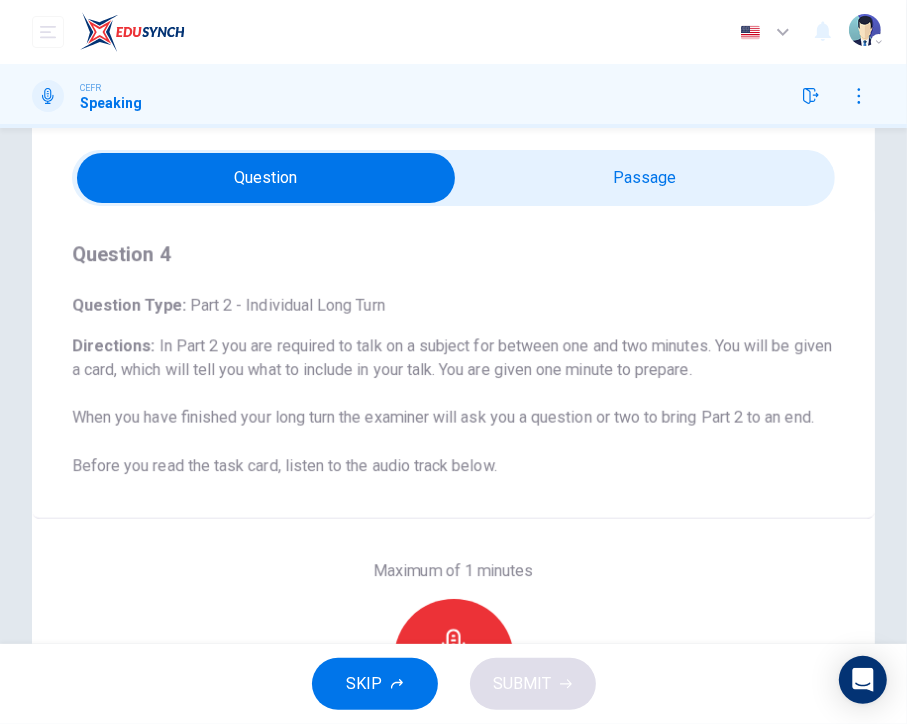 click at bounding box center (266, 178) 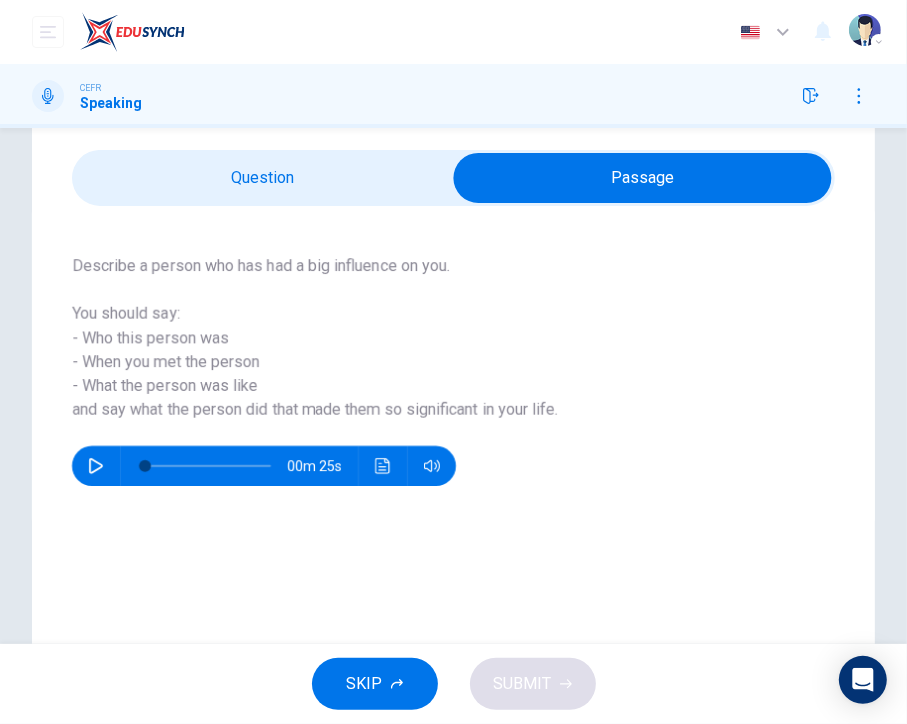 click at bounding box center (642, 178) 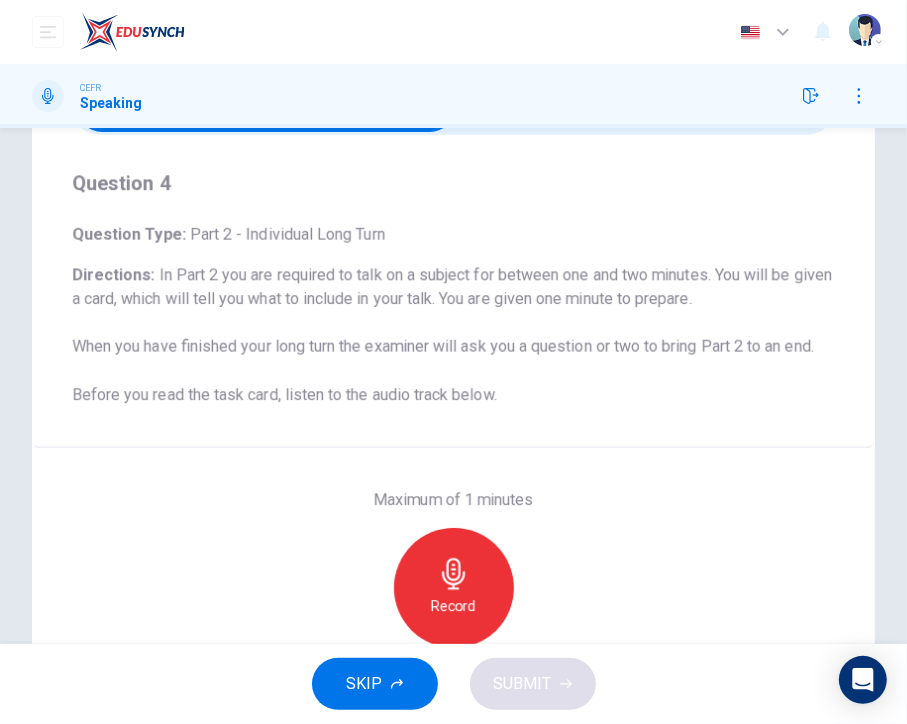 scroll, scrollTop: 158, scrollLeft: 0, axis: vertical 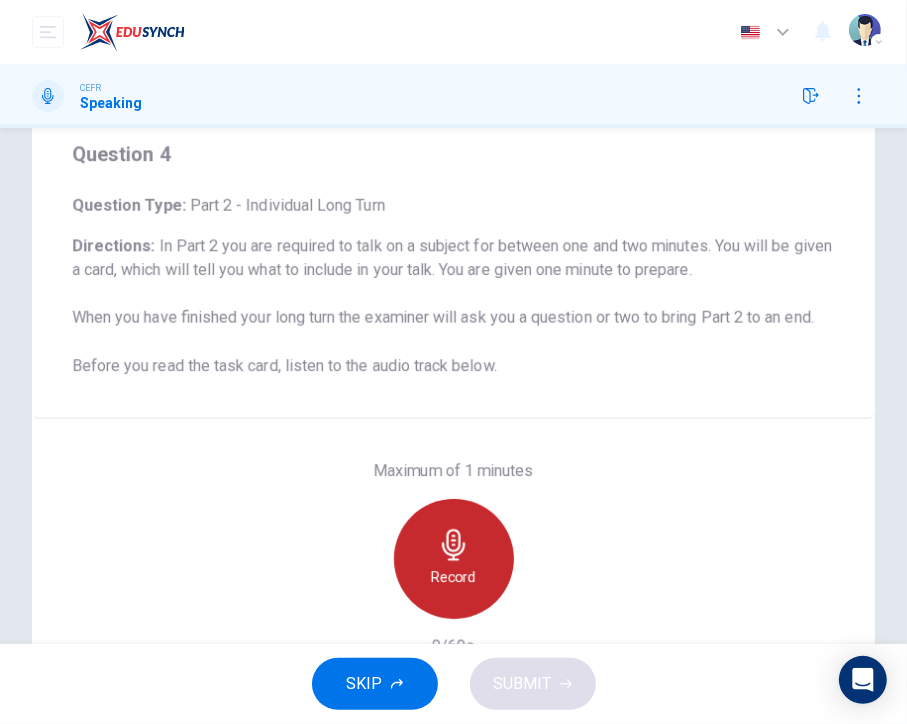 click 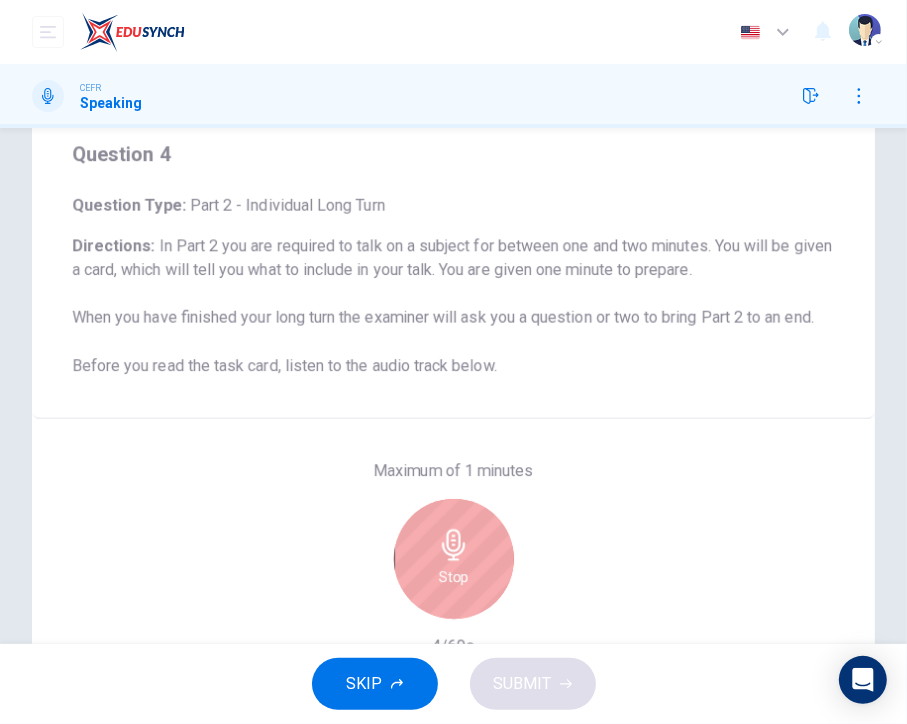 scroll, scrollTop: 0, scrollLeft: 0, axis: both 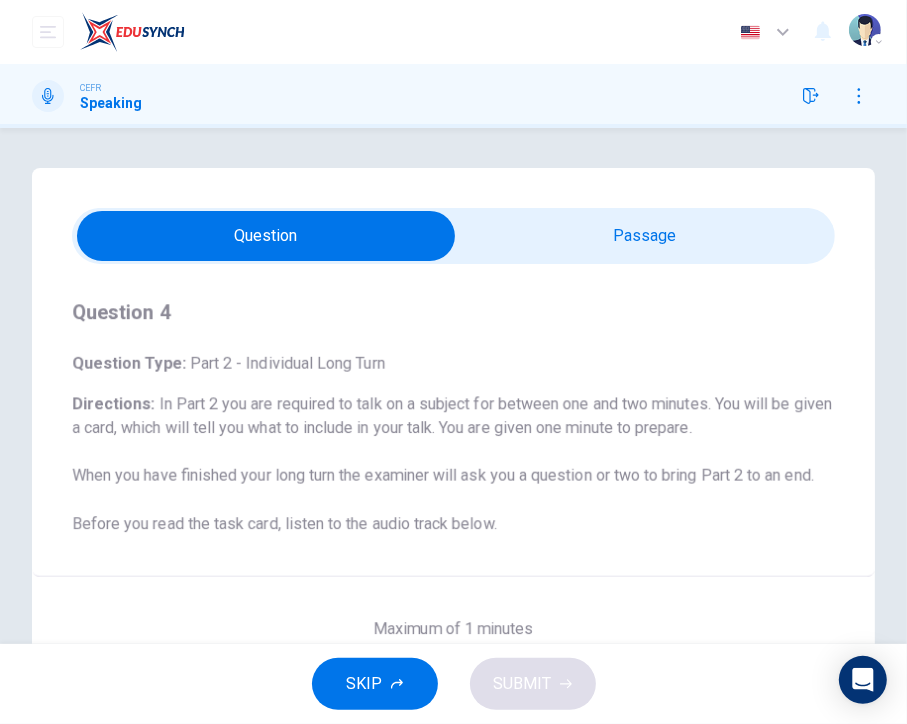 click at bounding box center [266, 236] 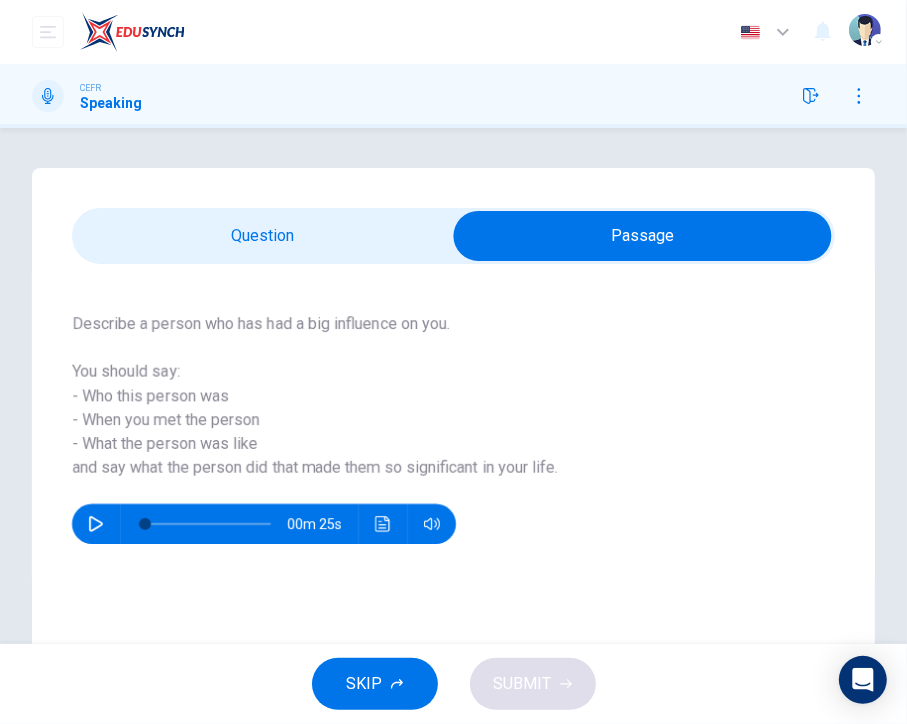 click at bounding box center [642, 236] 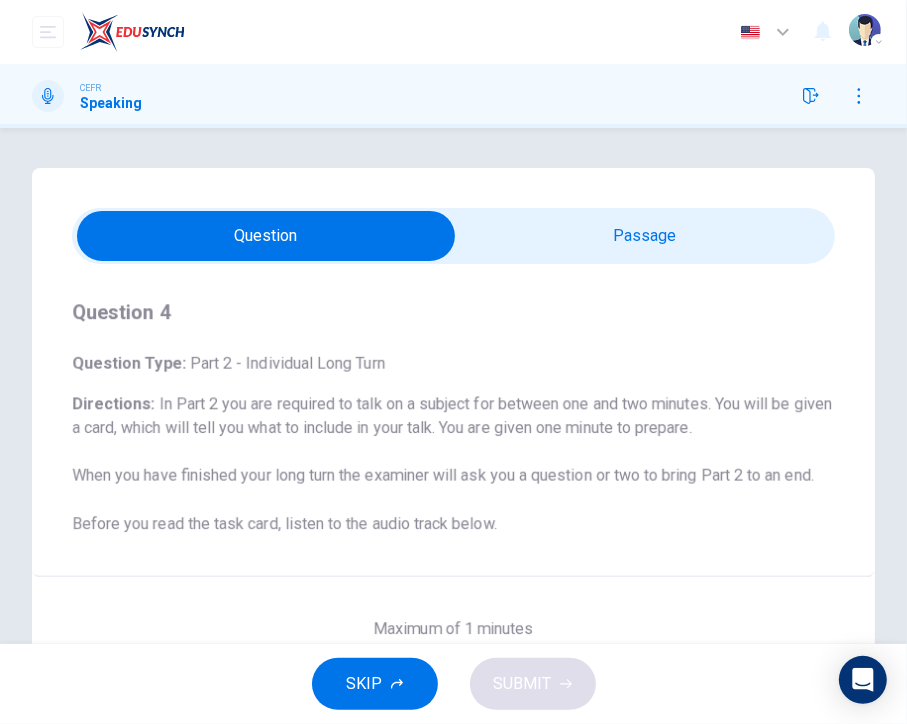 scroll, scrollTop: 101, scrollLeft: 0, axis: vertical 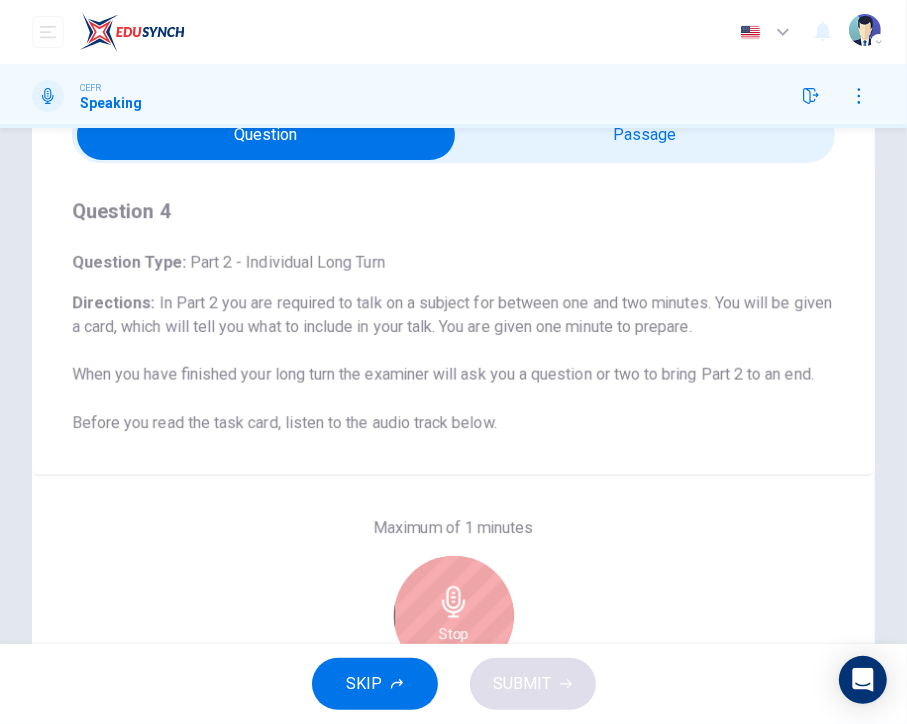 click on "Stop" at bounding box center (454, 616) 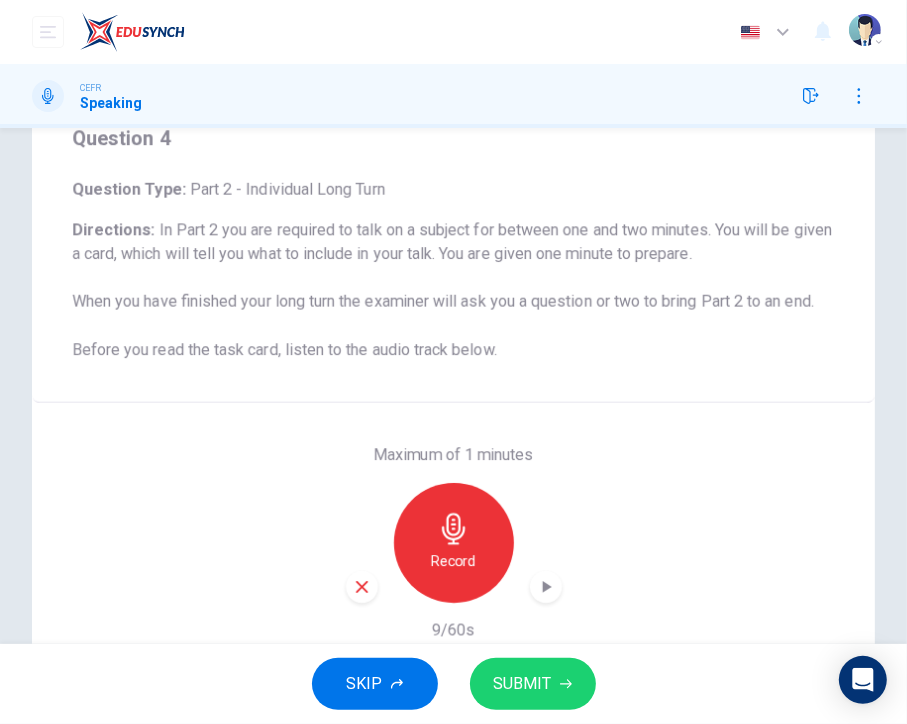 scroll, scrollTop: 259, scrollLeft: 0, axis: vertical 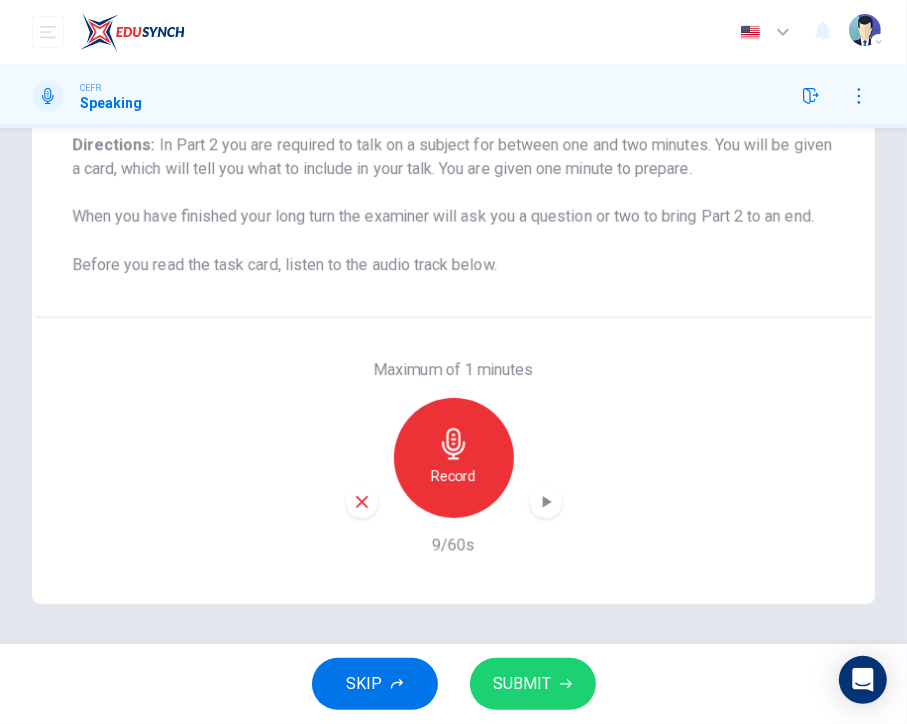 click on "Record" at bounding box center [454, 458] 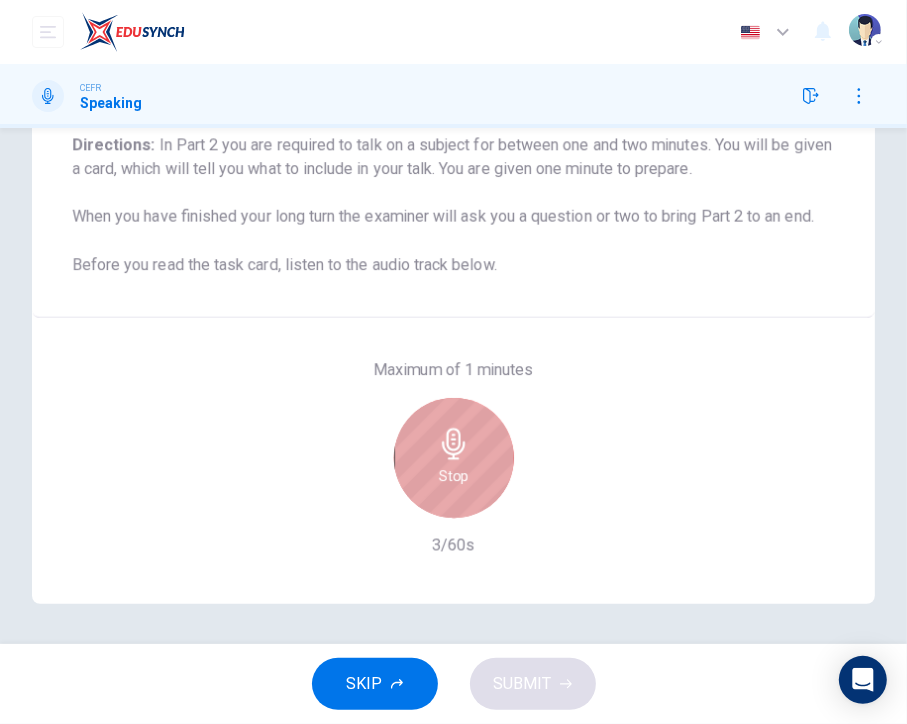 click 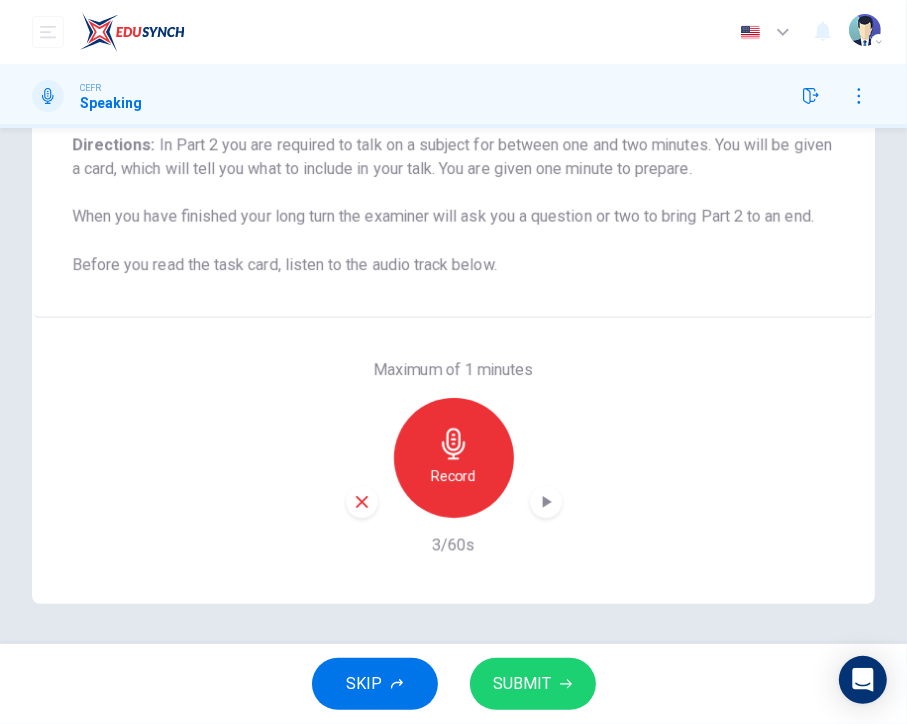 click 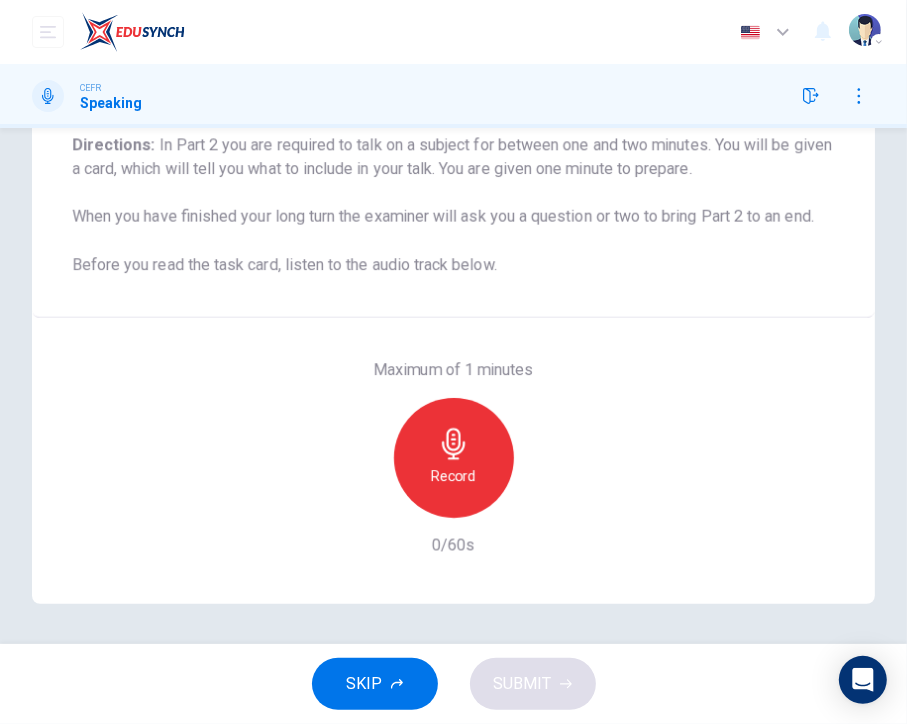 click 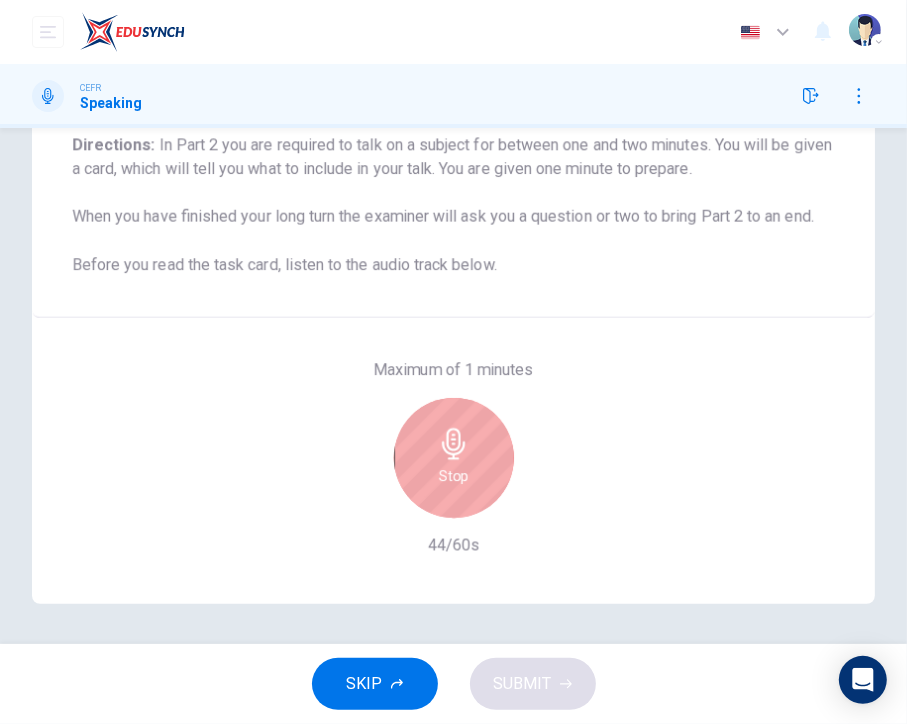 click on "Stop" at bounding box center (454, 458) 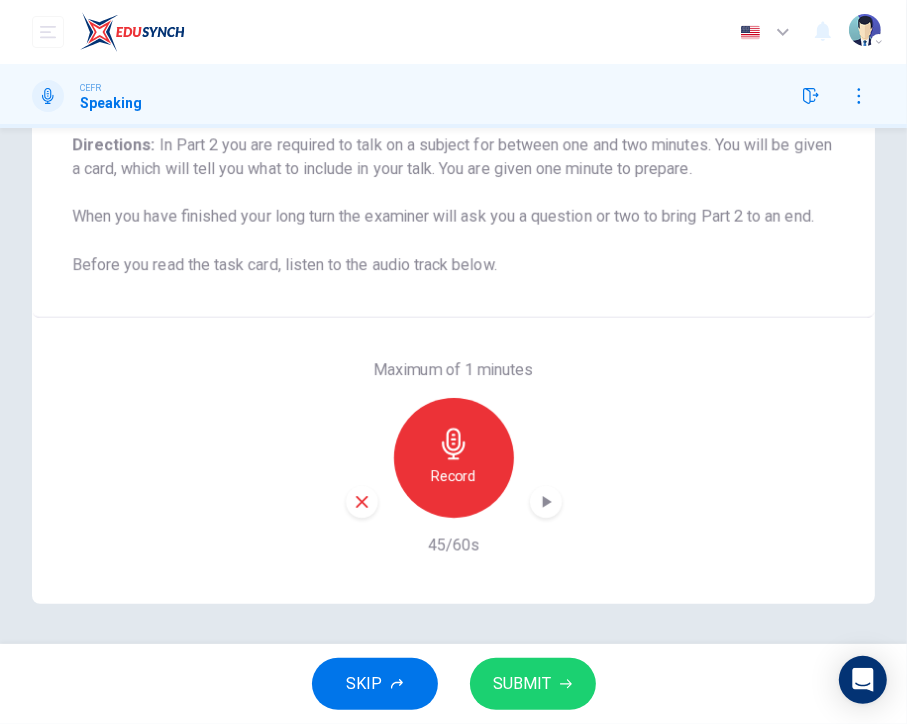 click on "SUBMIT" at bounding box center [523, 684] 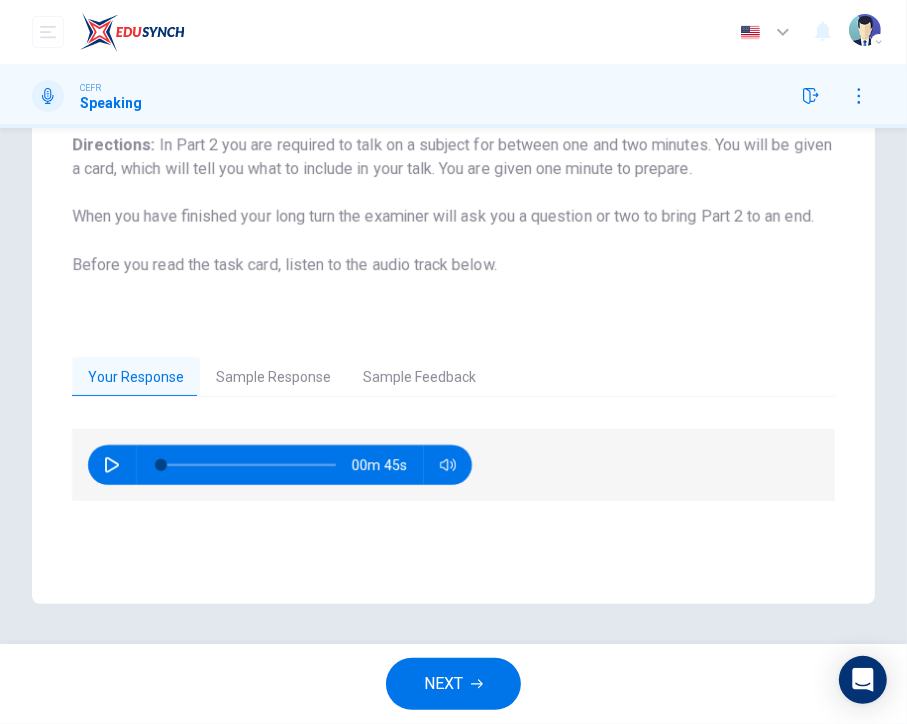 click at bounding box center [112, 465] 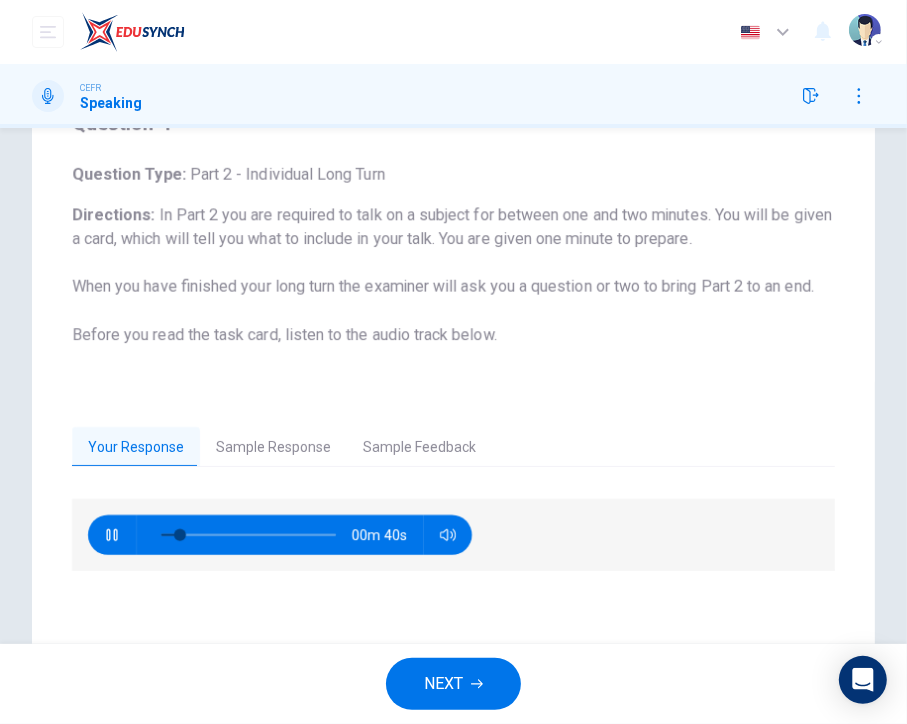 scroll, scrollTop: 158, scrollLeft: 0, axis: vertical 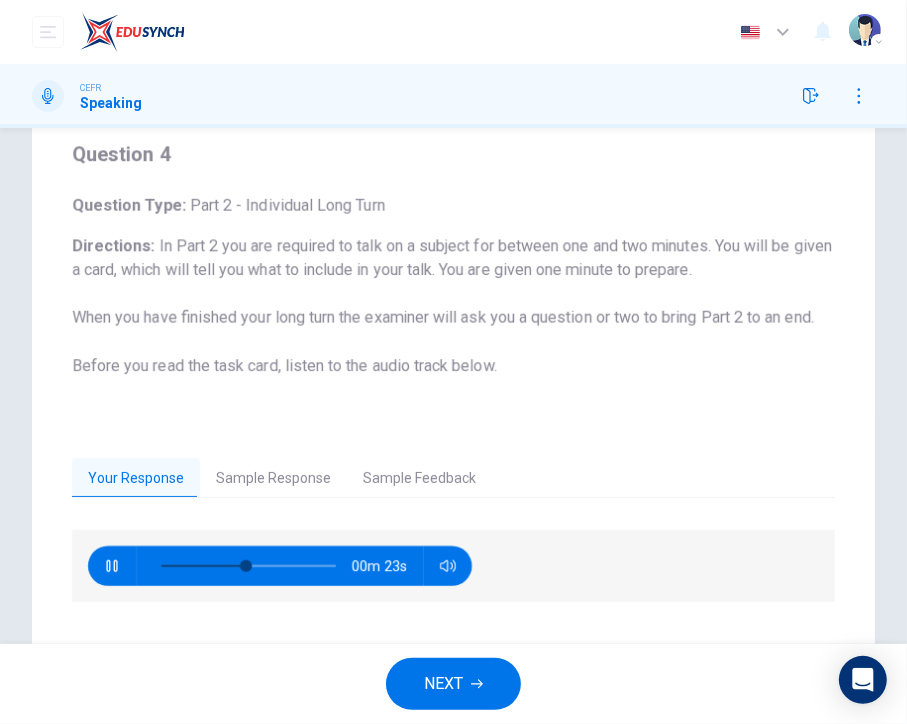 click 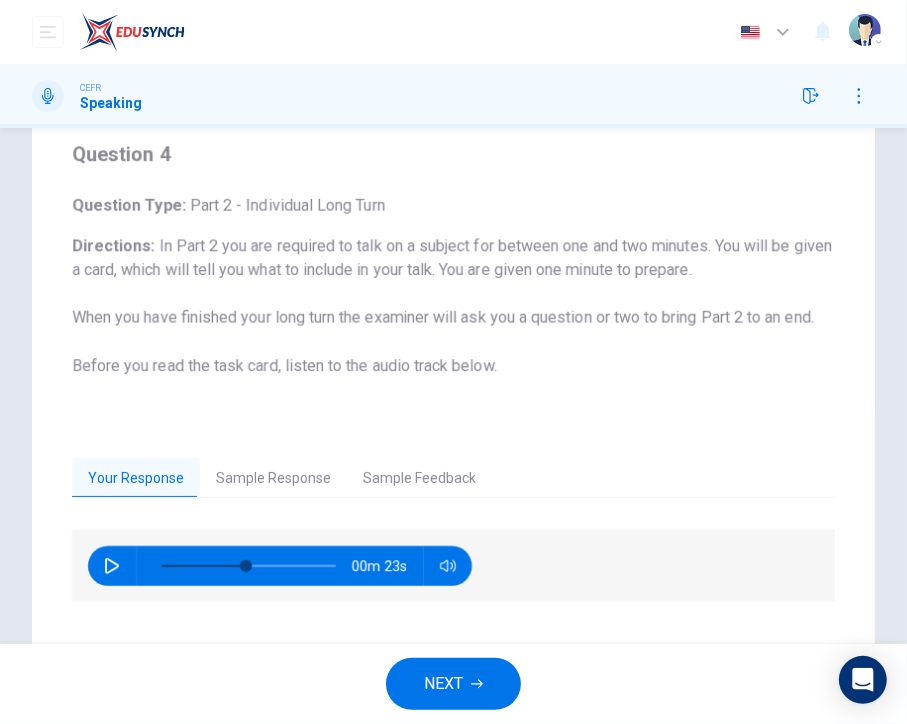 click on "Sample Response" at bounding box center [273, 479] 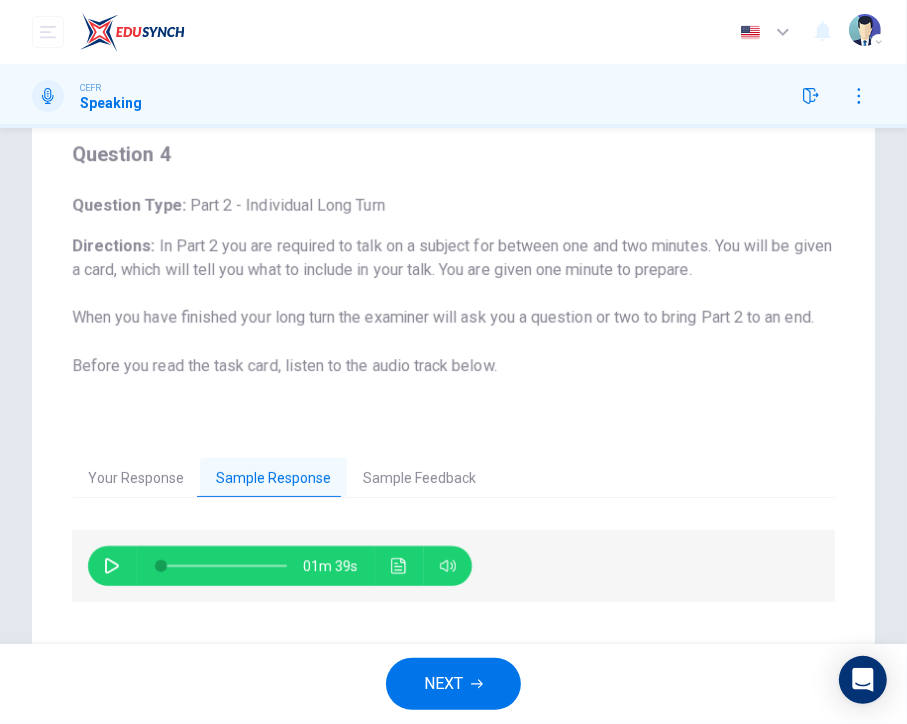 click 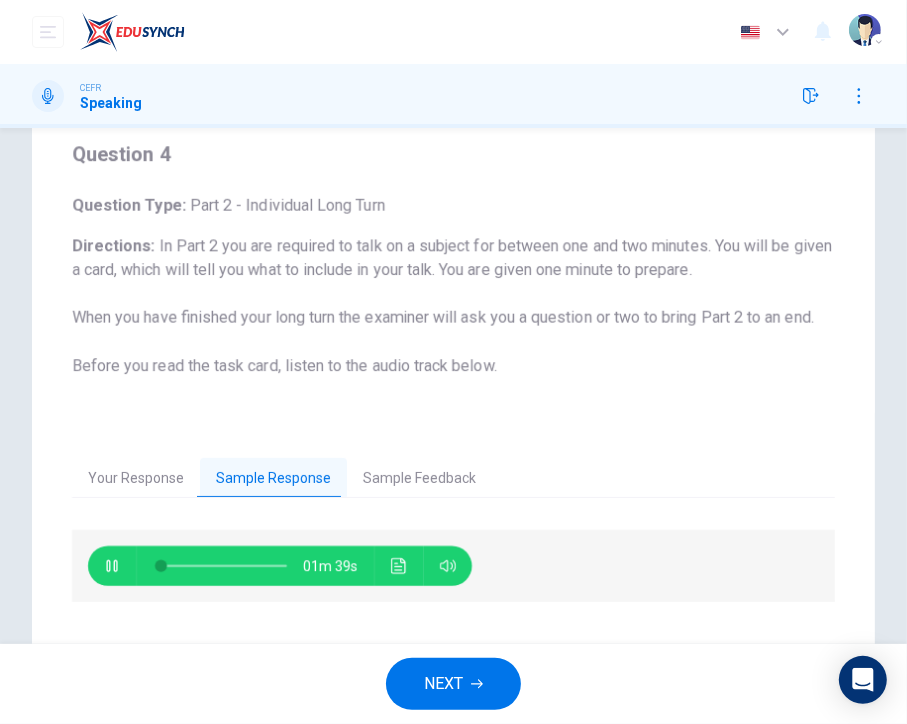 click at bounding box center [224, 566] 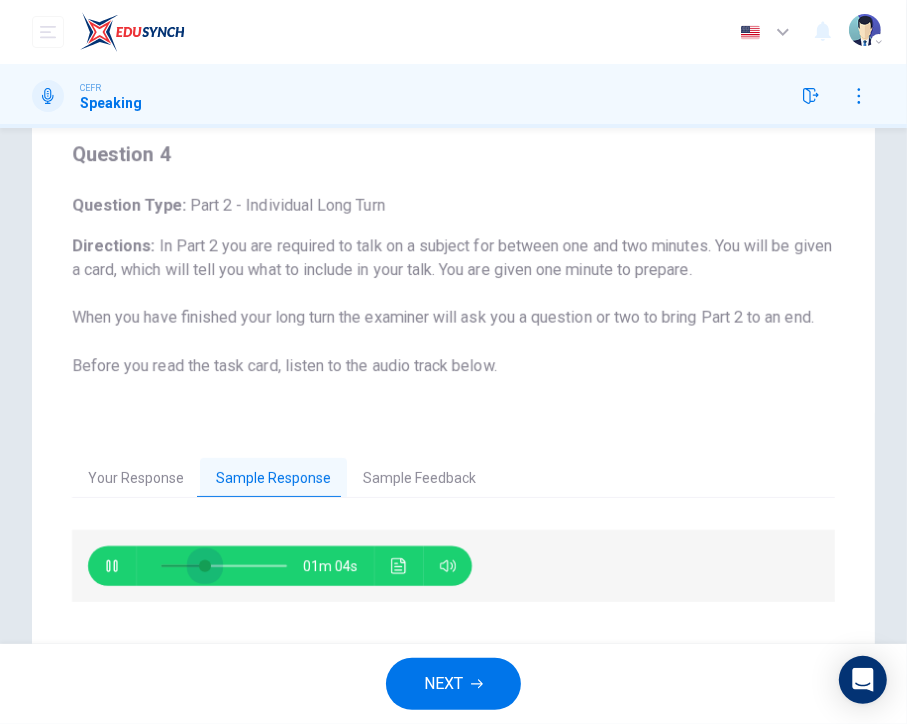 click at bounding box center (205, 566) 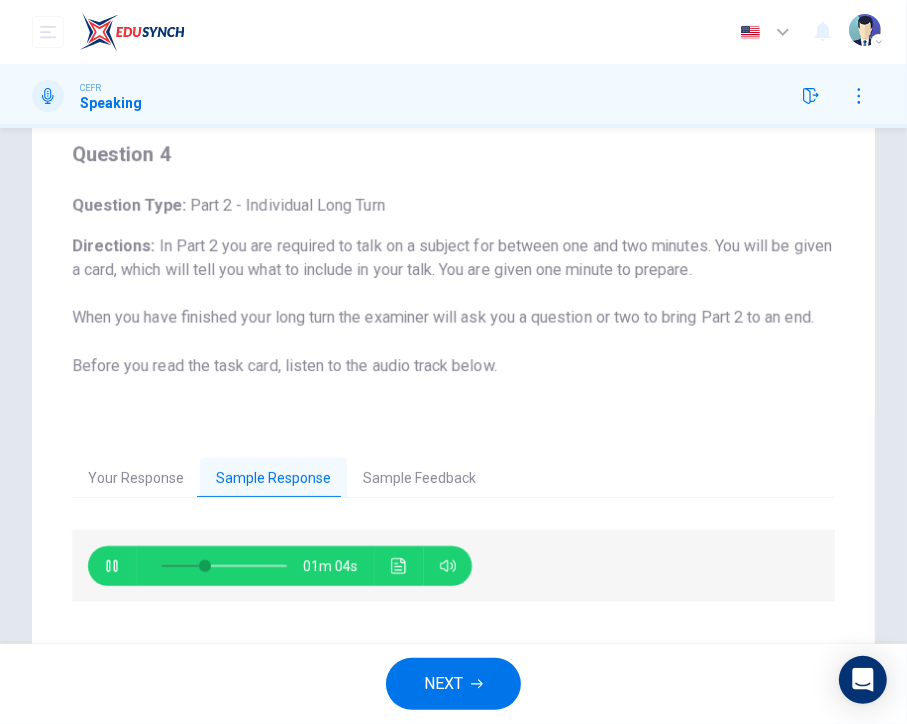 type on "36" 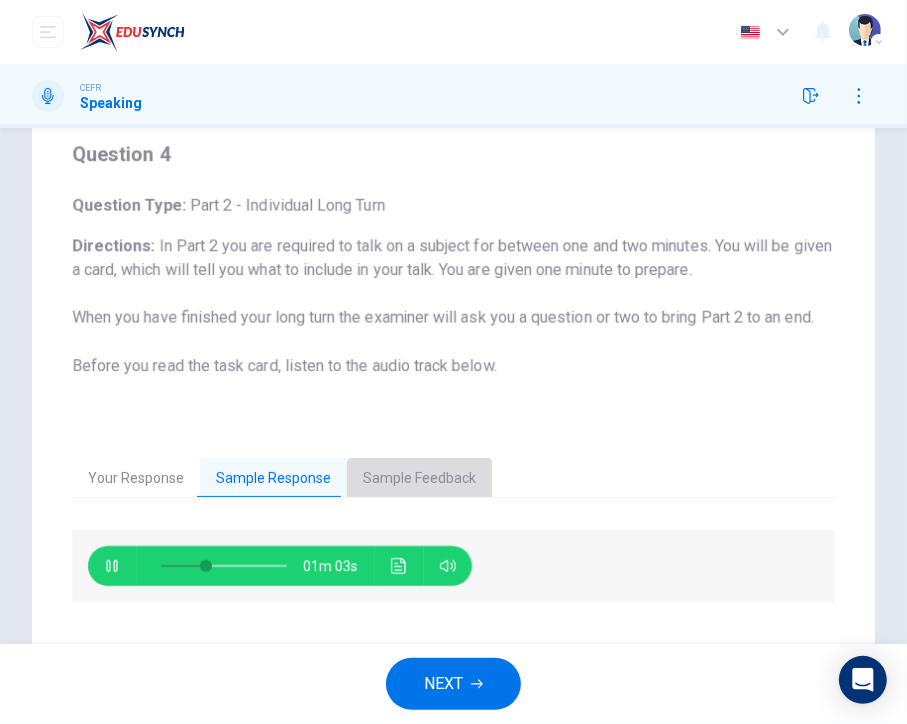 click on "Sample Feedback" at bounding box center (419, 479) 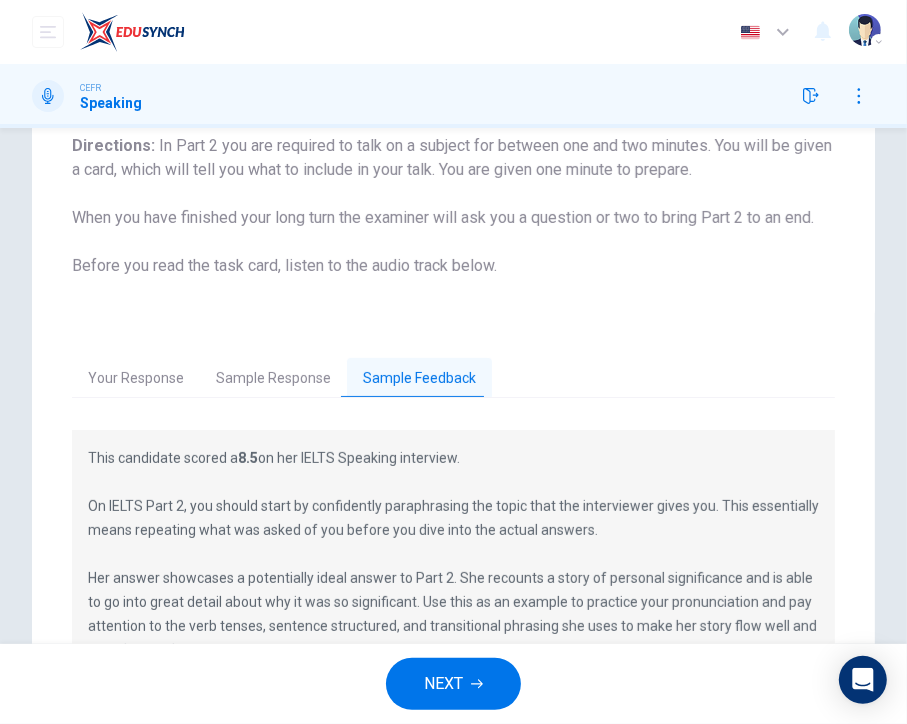 scroll, scrollTop: 158, scrollLeft: 0, axis: vertical 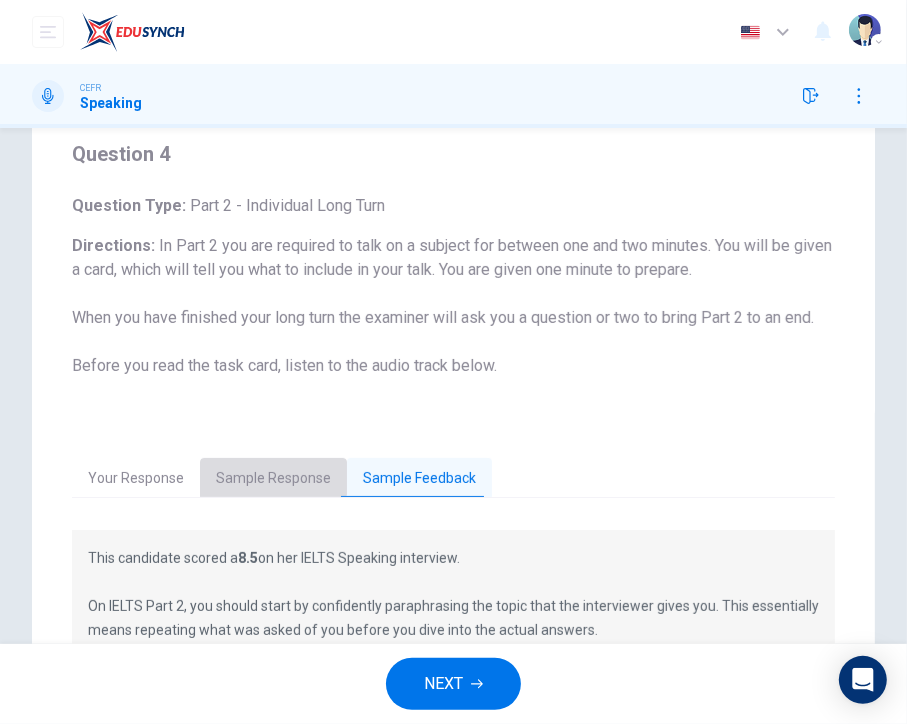 click on "Sample Response" at bounding box center [273, 479] 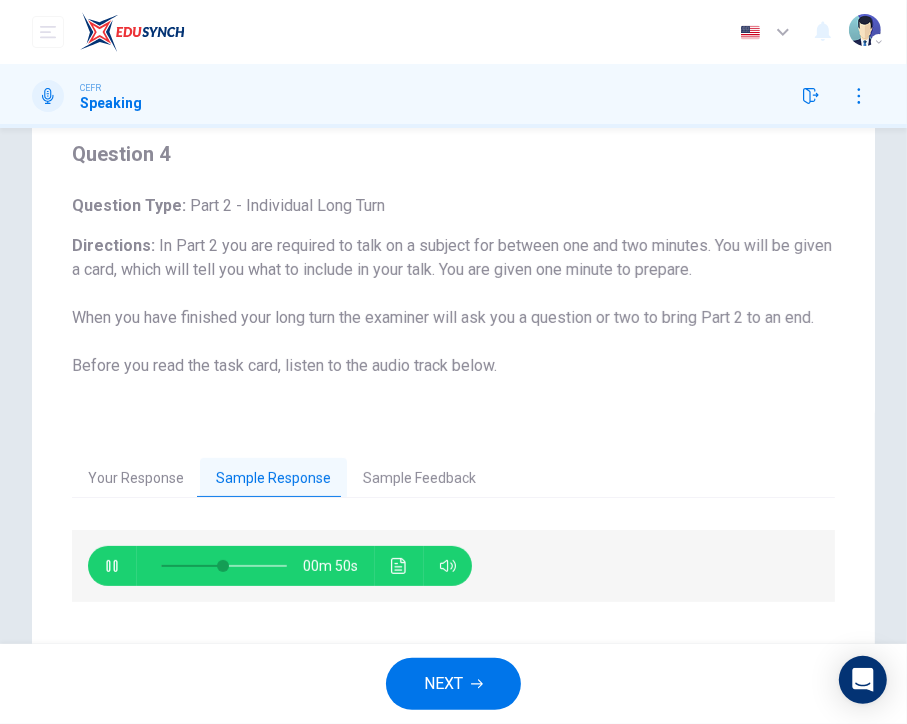 type on "50" 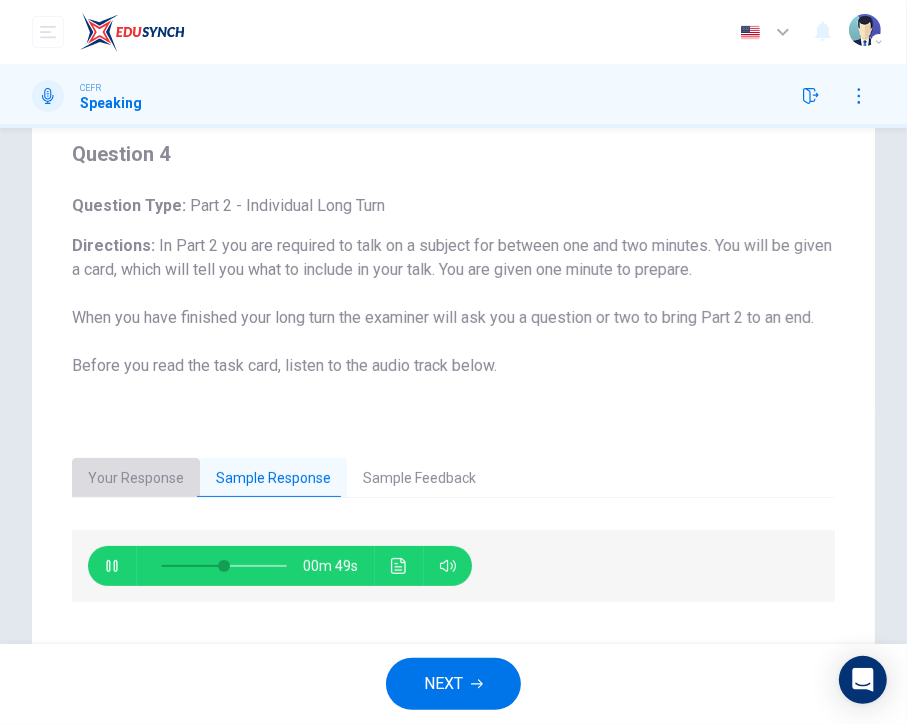 click on "Your Response" at bounding box center [136, 479] 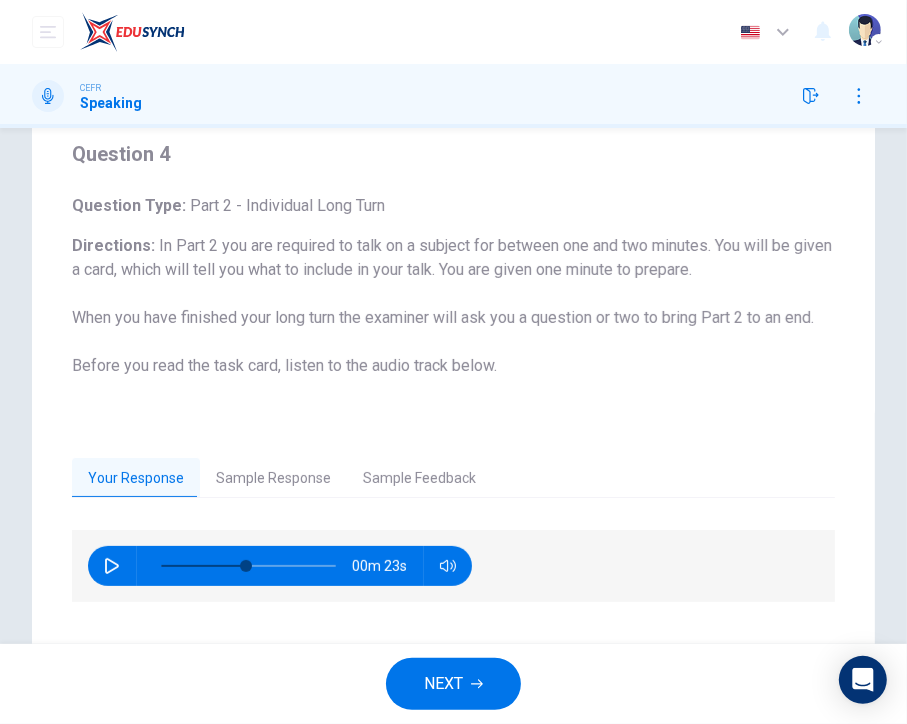 click on "Sample Response" at bounding box center [273, 479] 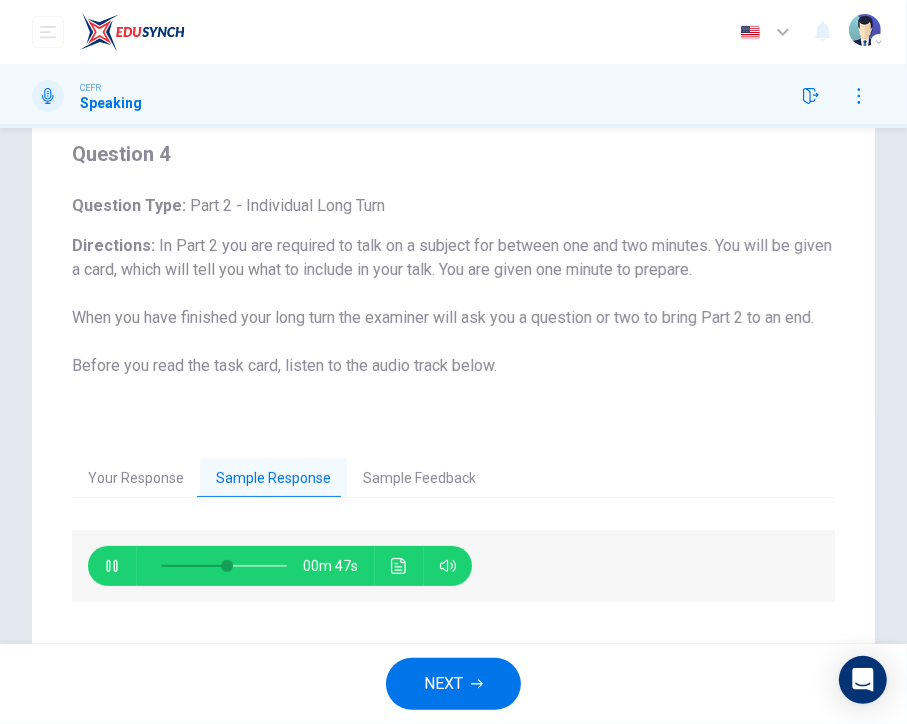 click at bounding box center (112, 566) 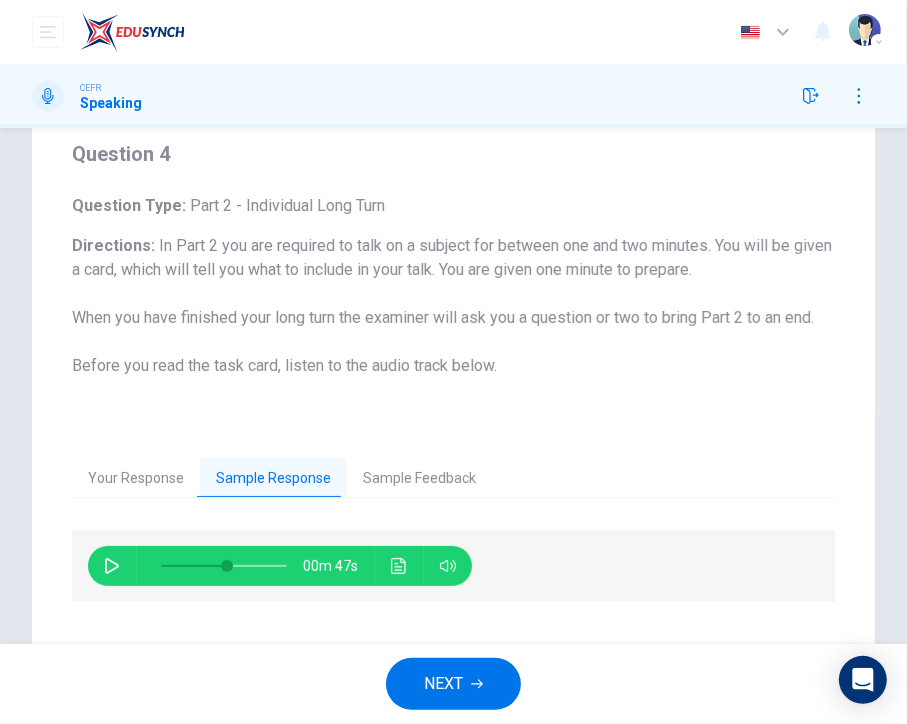 click on "NEXT" at bounding box center (443, 684) 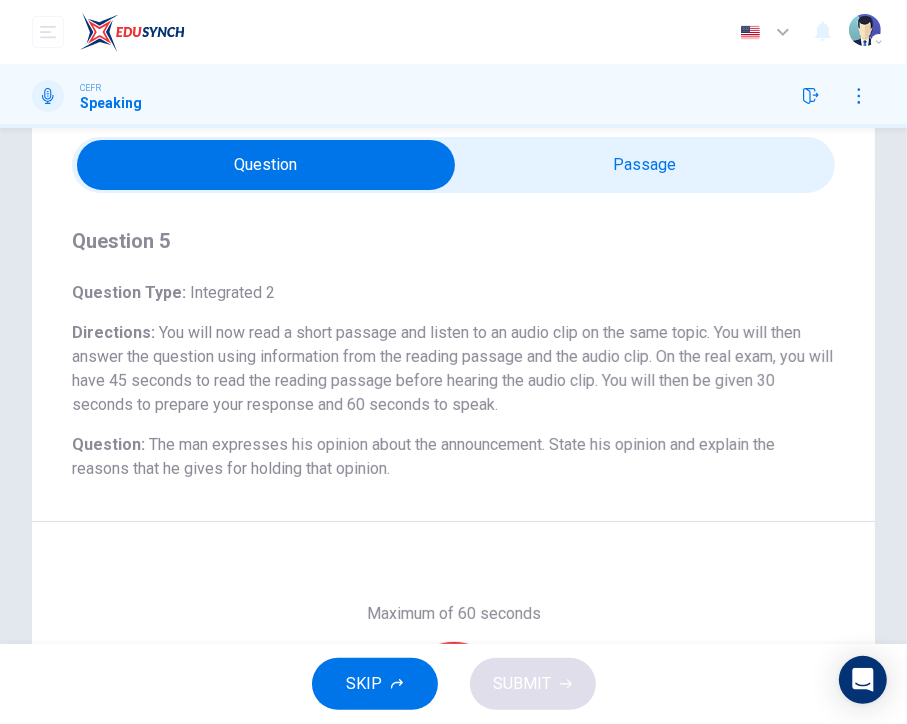scroll, scrollTop: 101, scrollLeft: 0, axis: vertical 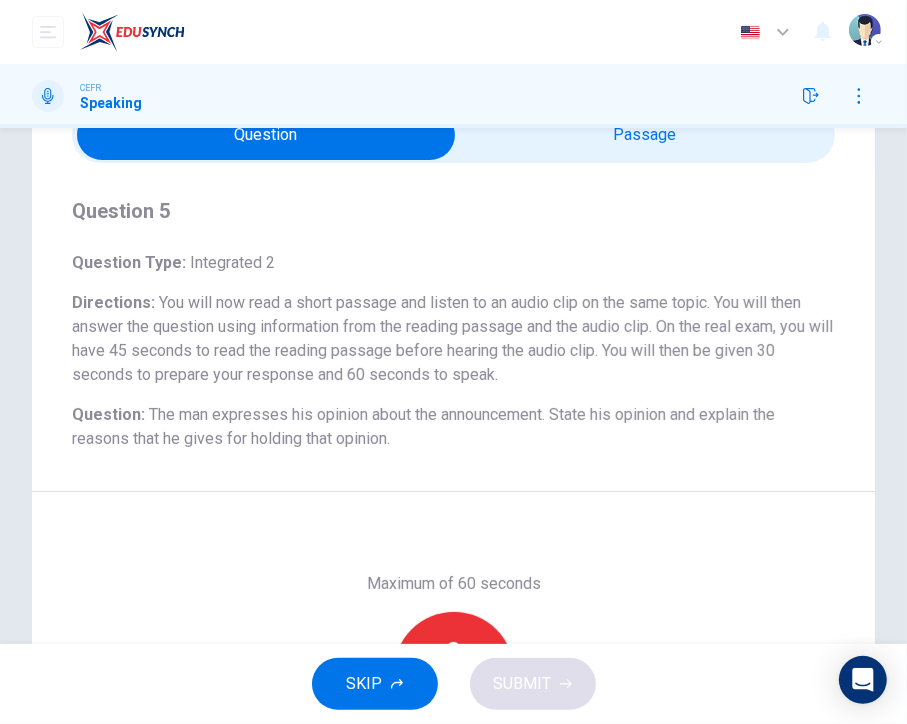 click at bounding box center [266, 135] 